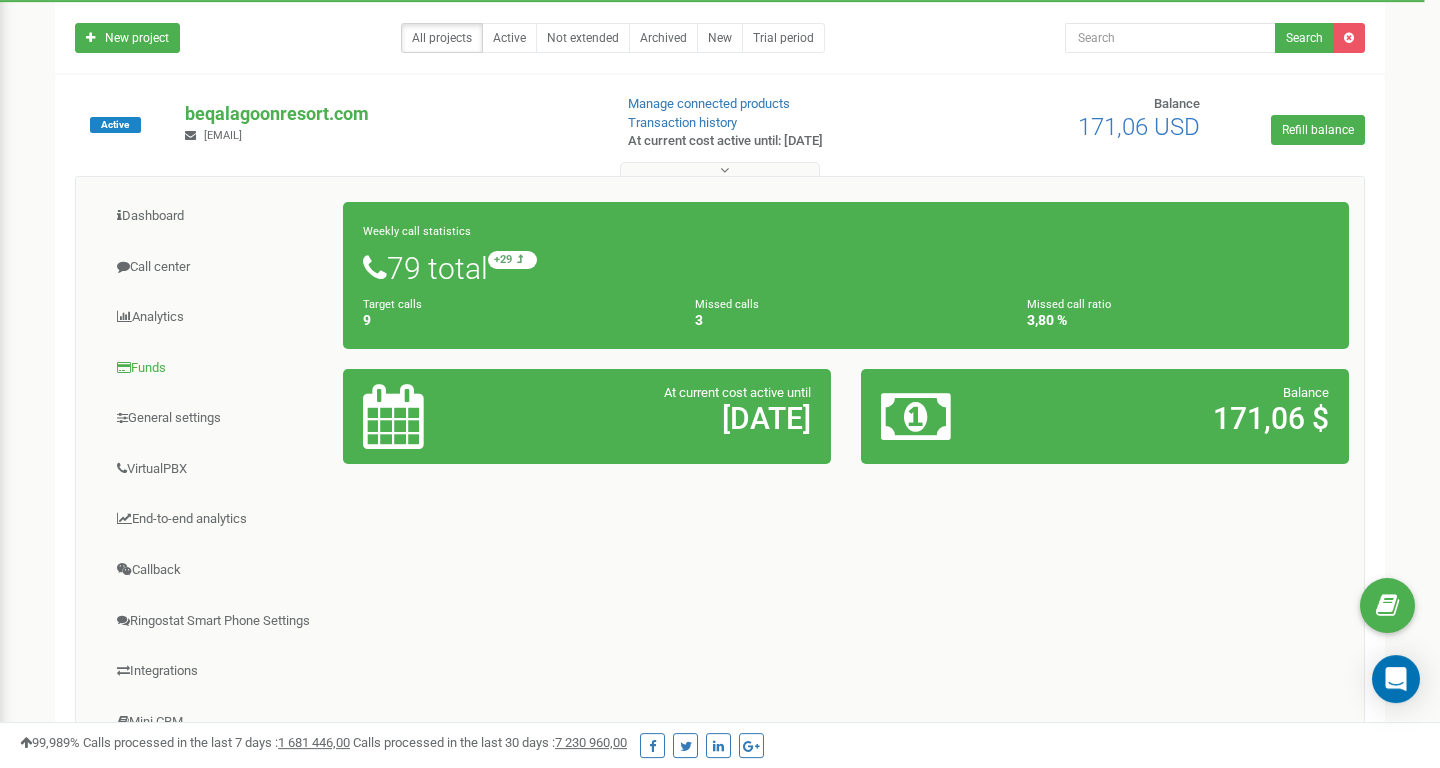 scroll, scrollTop: 146, scrollLeft: 0, axis: vertical 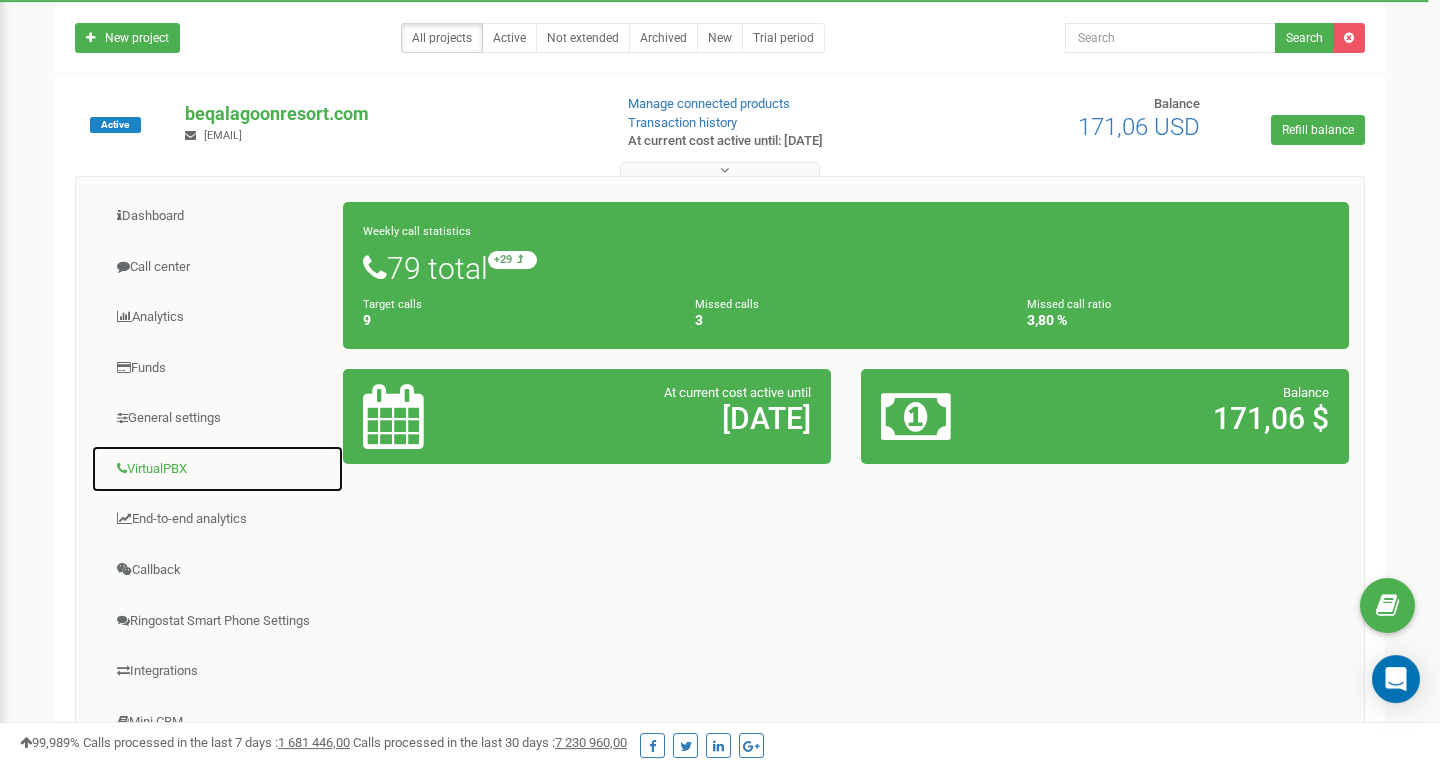 click on "VirtualPBX" at bounding box center (217, 469) 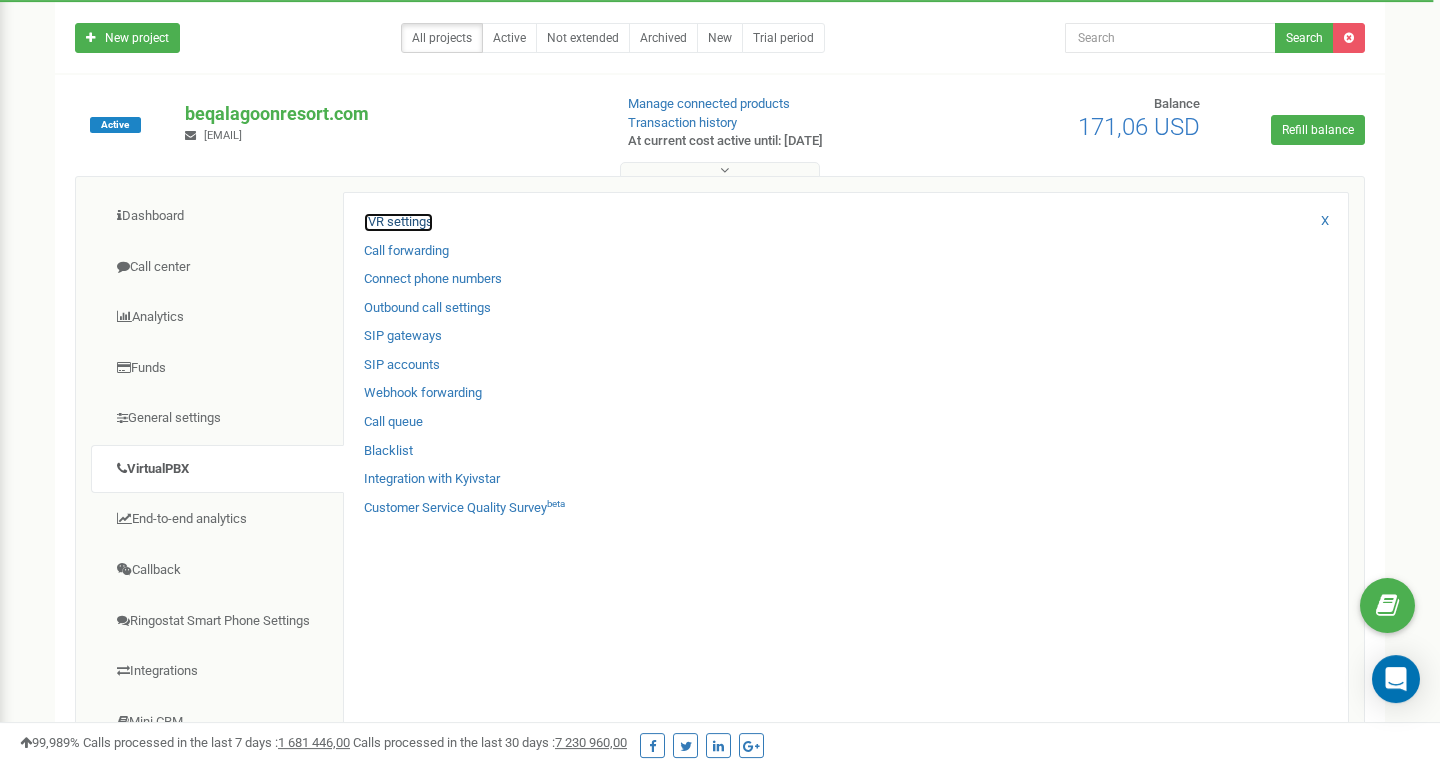 click on "IVR settings" at bounding box center [398, 222] 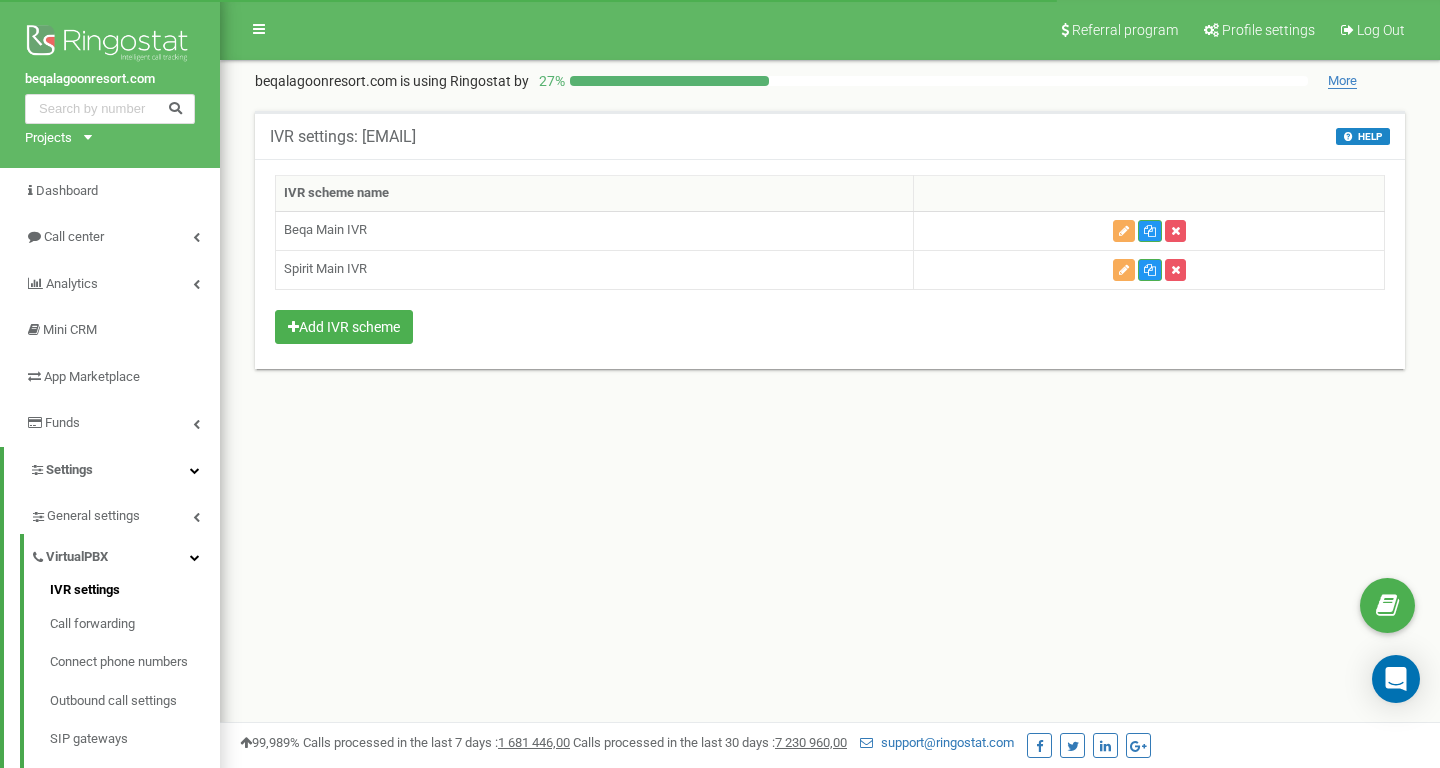 scroll, scrollTop: 0, scrollLeft: 0, axis: both 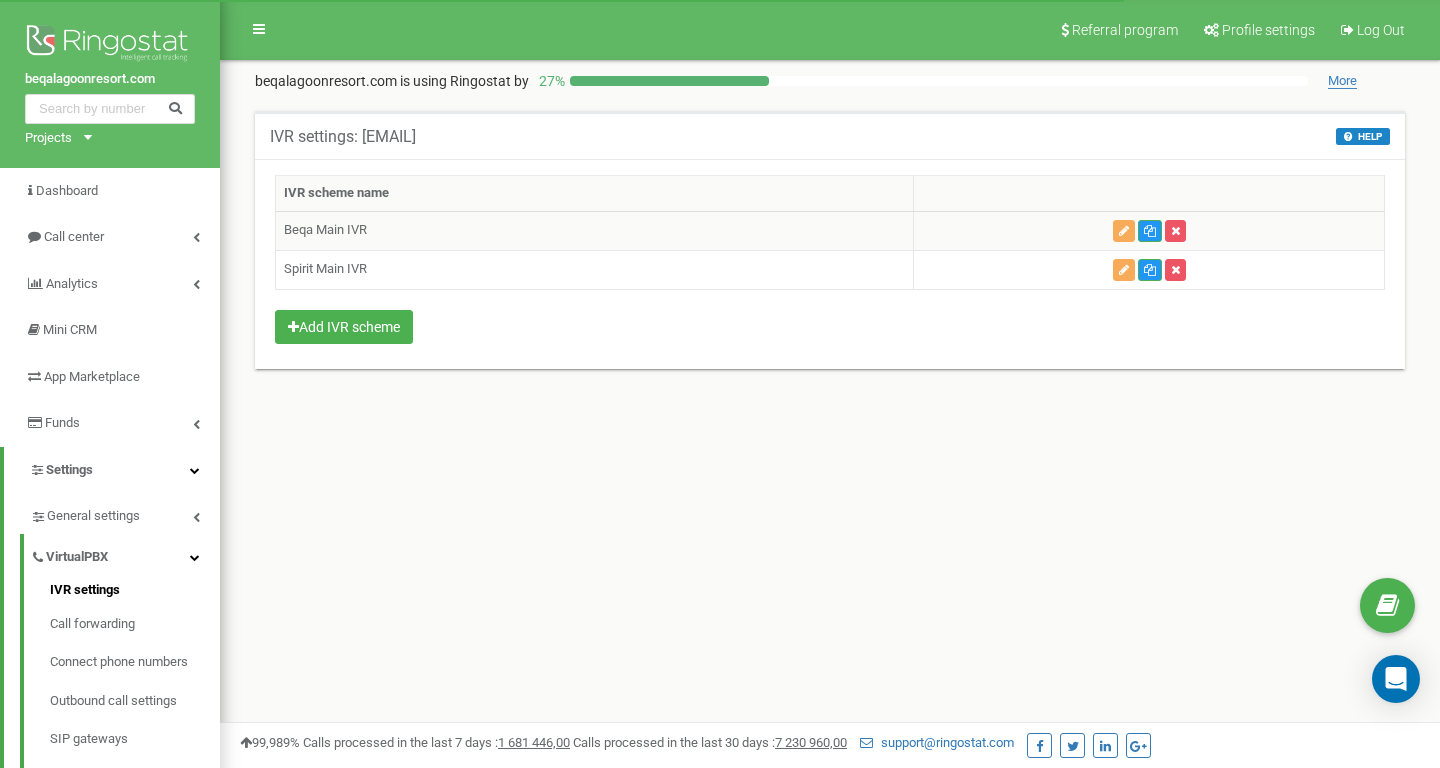 click on "Beqa Main IVR" at bounding box center (595, 230) 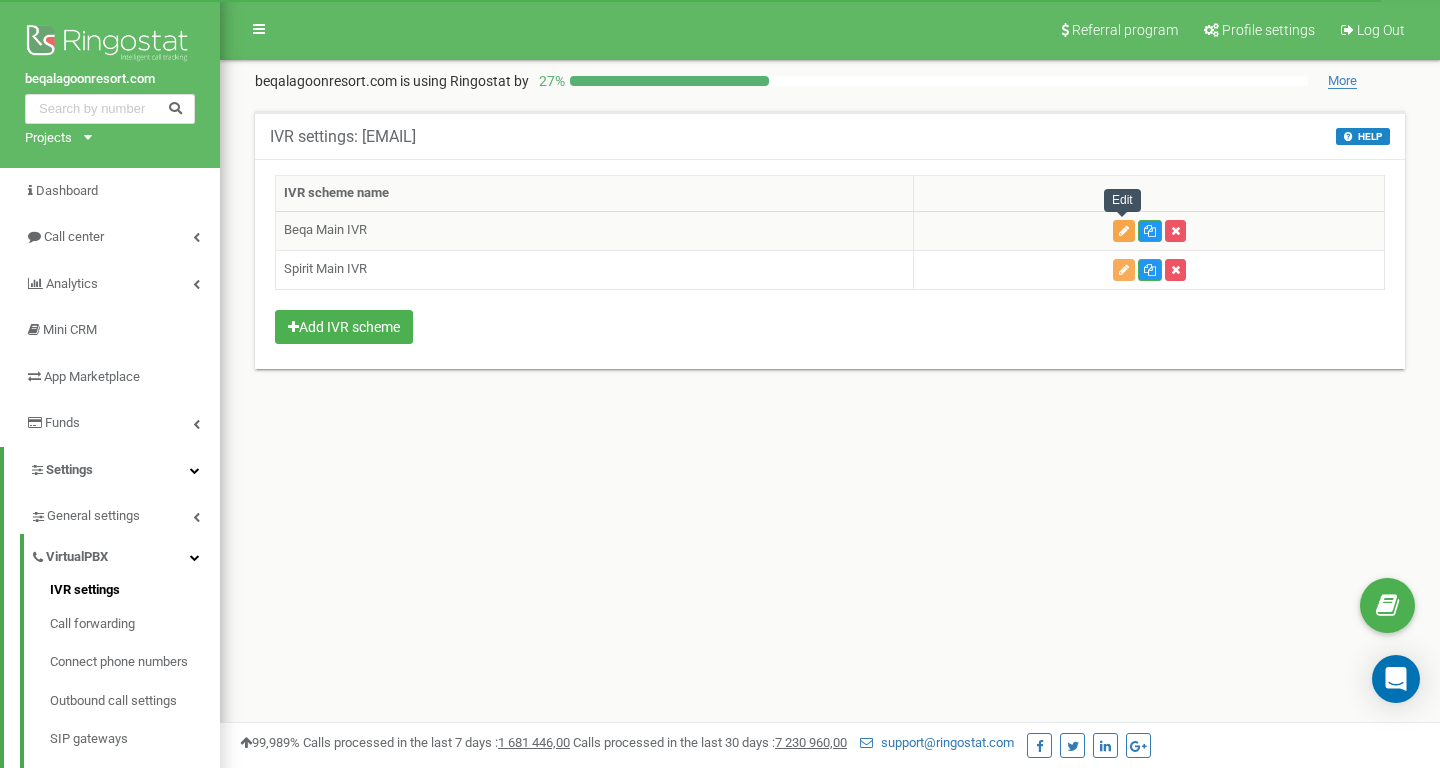 click at bounding box center [1124, 231] 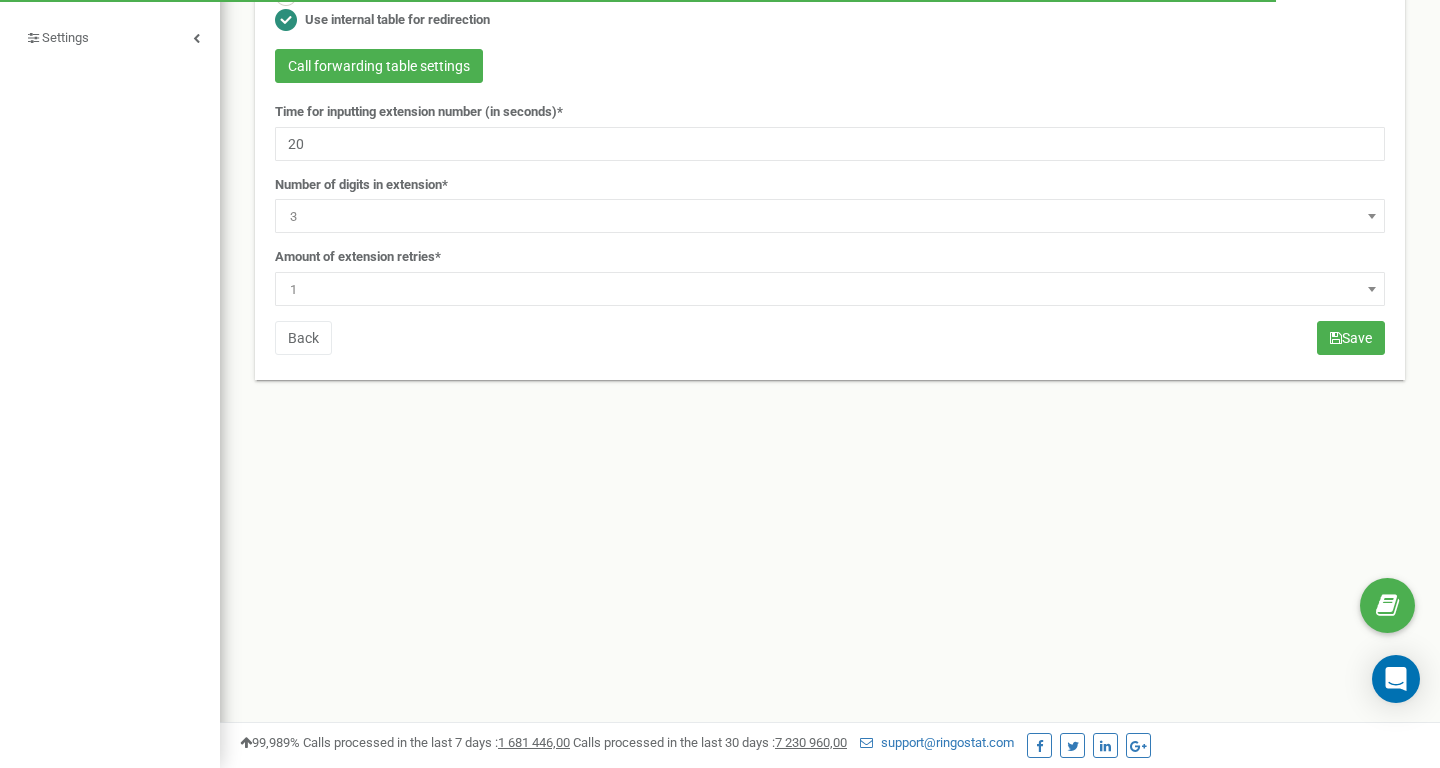 scroll, scrollTop: 0, scrollLeft: 0, axis: both 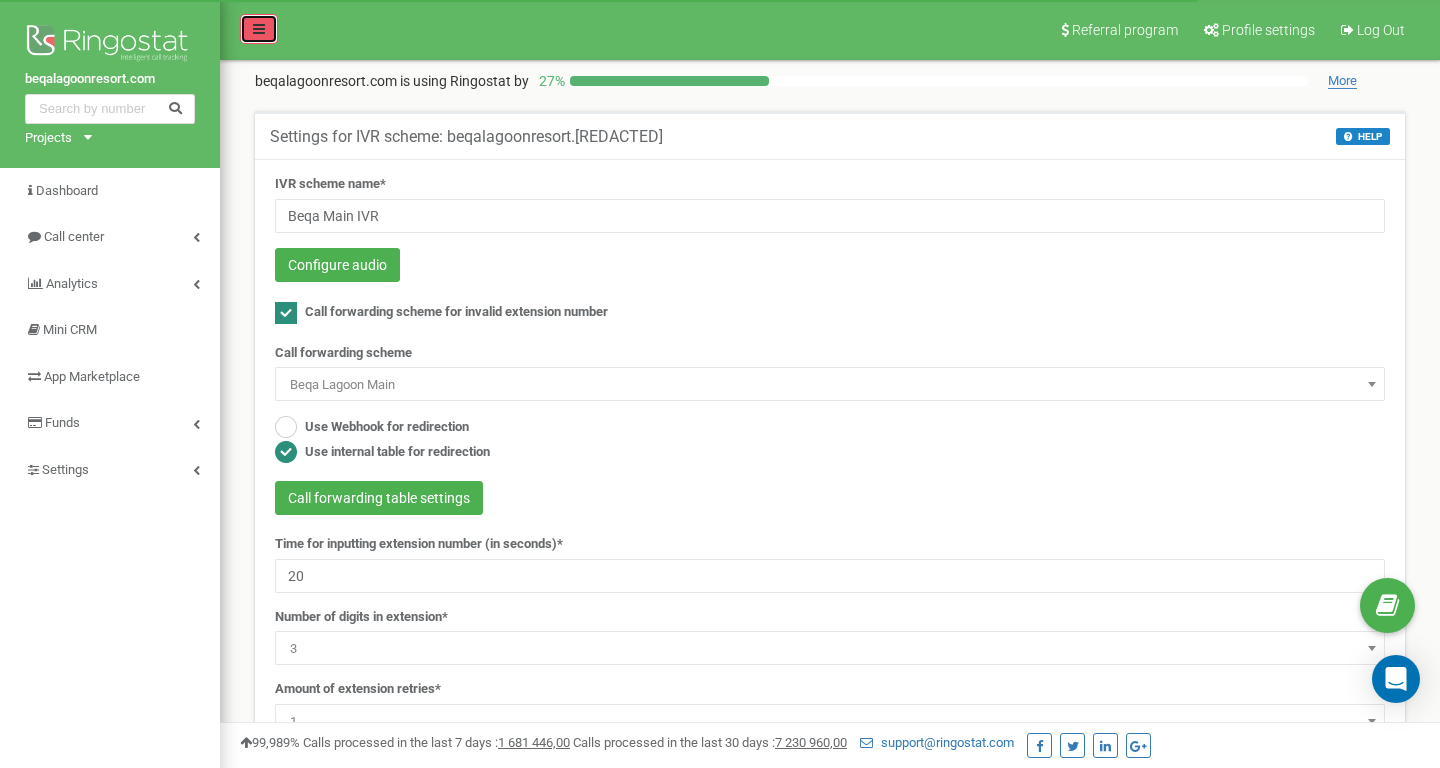 click at bounding box center (259, 29) 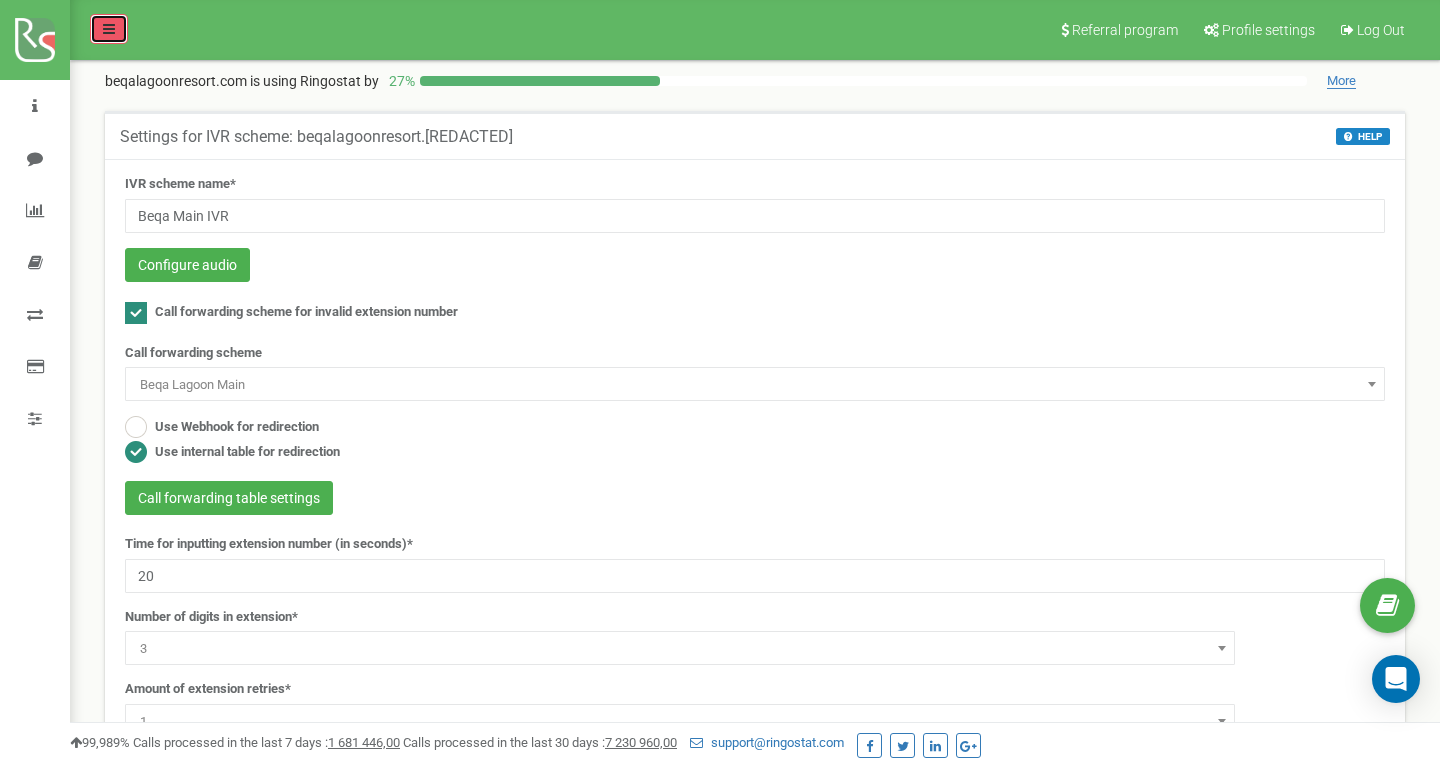 click at bounding box center (109, 29) 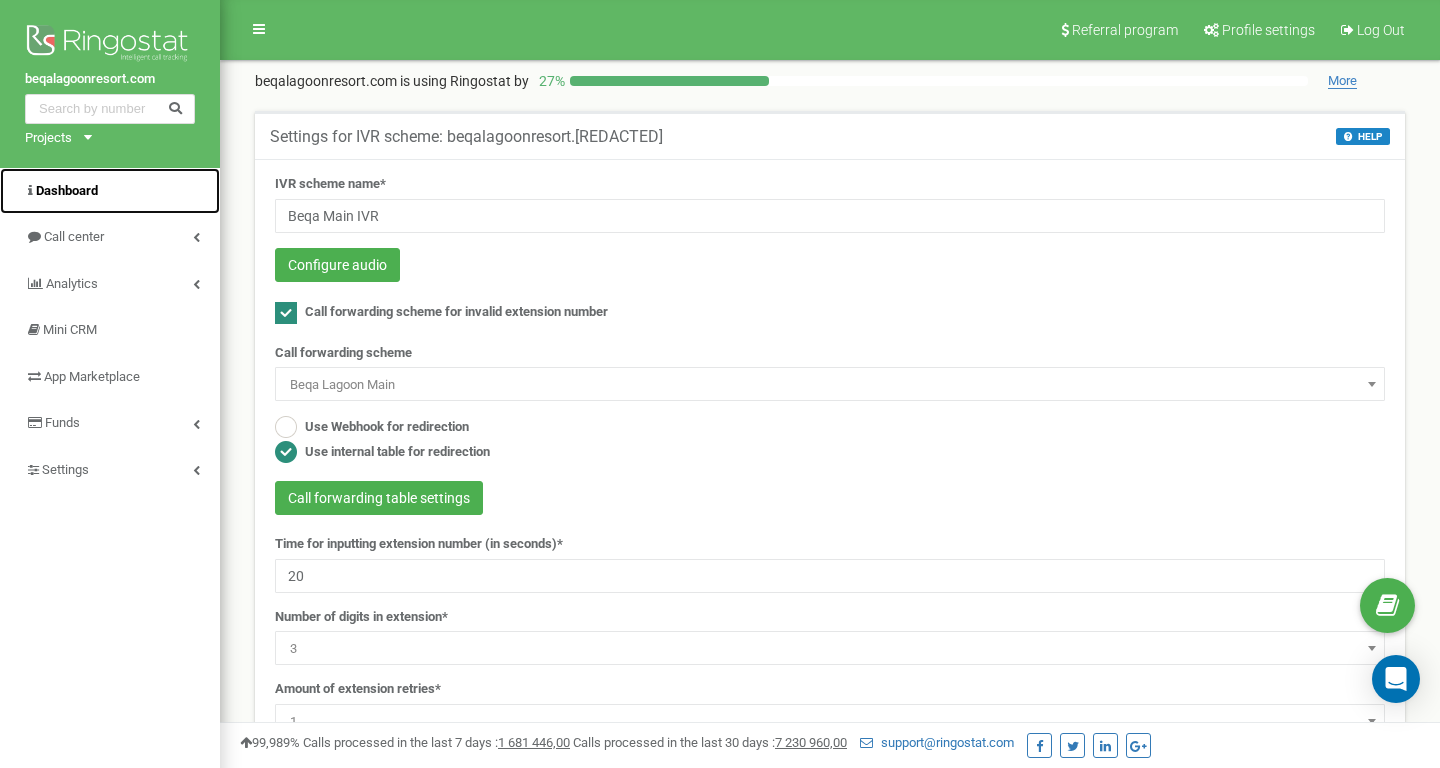 click on "Dashboard" at bounding box center [67, 190] 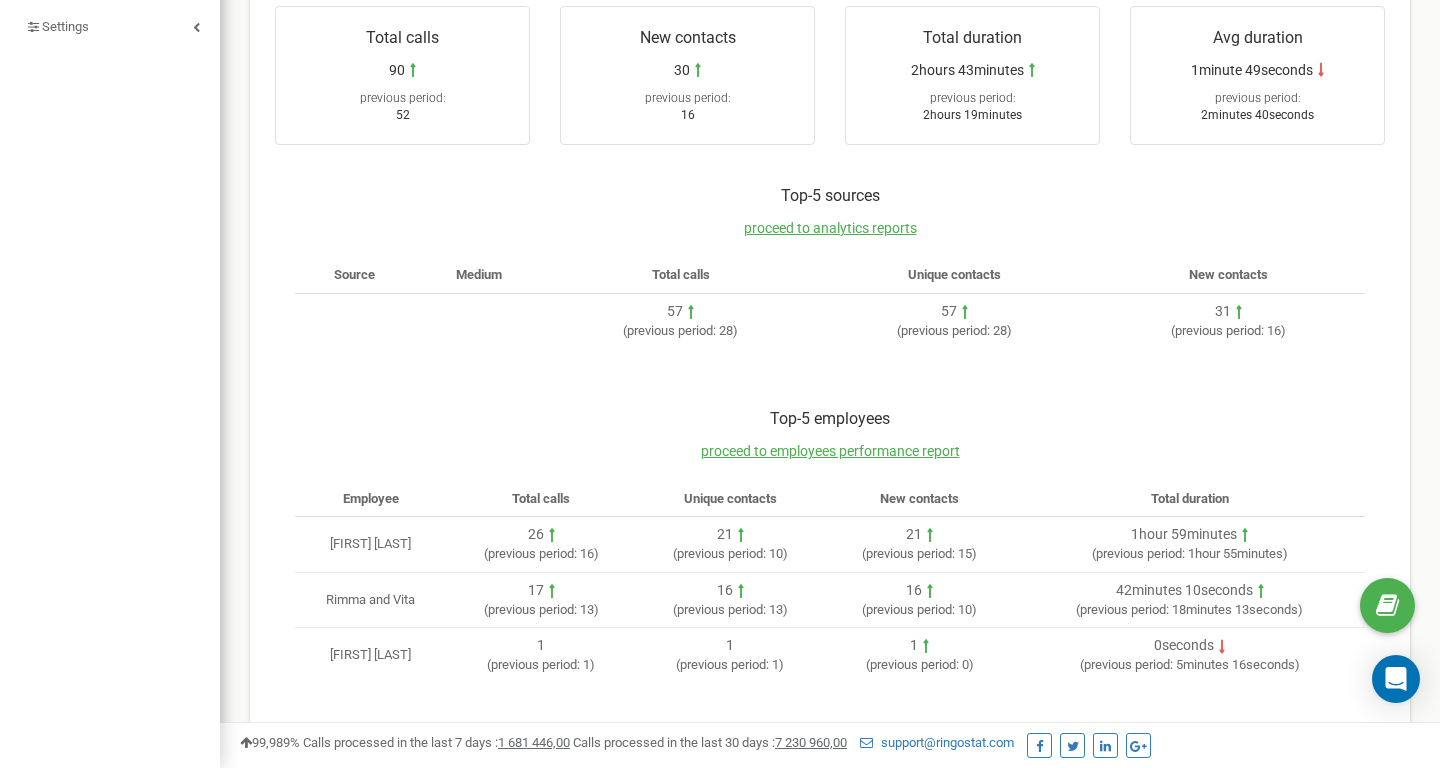 scroll, scrollTop: 0, scrollLeft: 0, axis: both 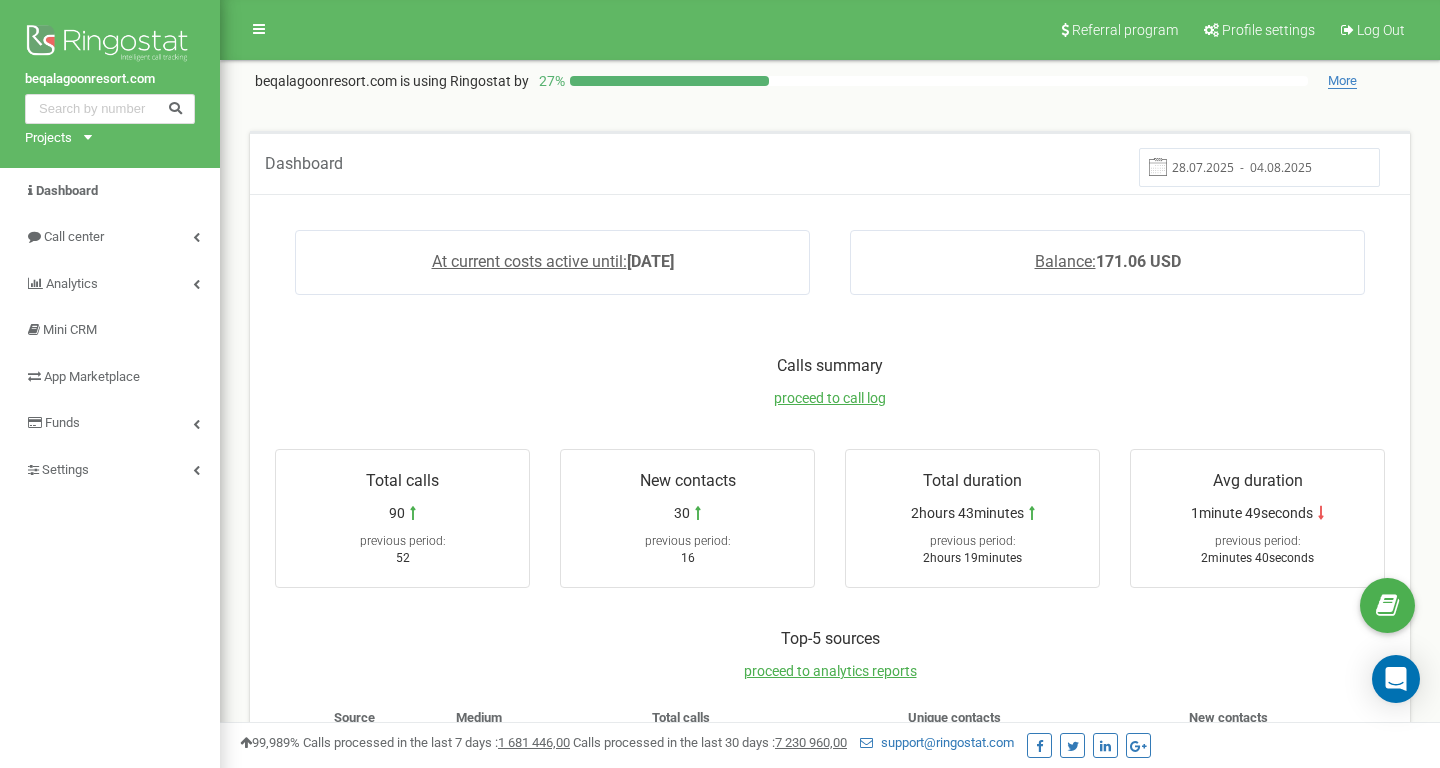 click on "Projects" at bounding box center [48, 138] 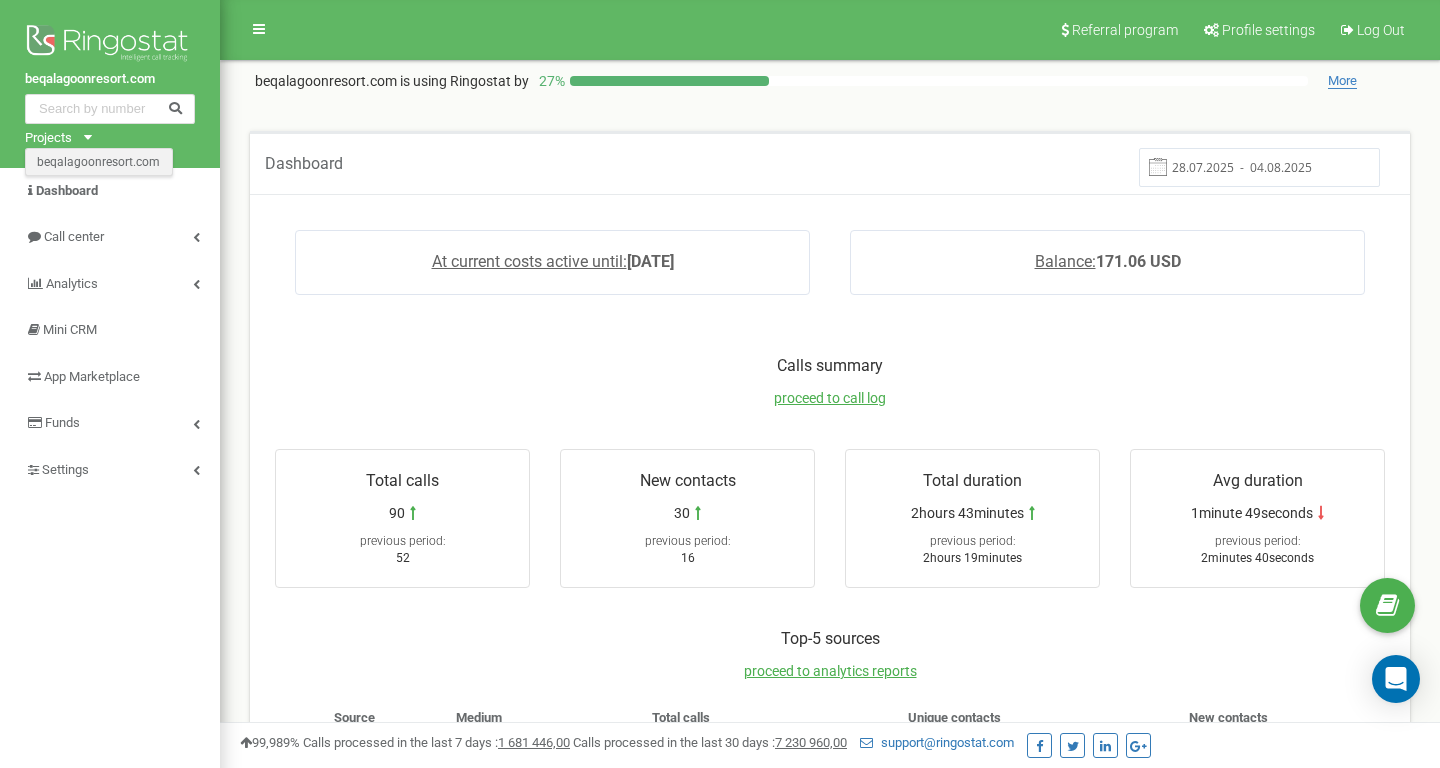 click on "beqalagoonresort.com" at bounding box center [99, 162] 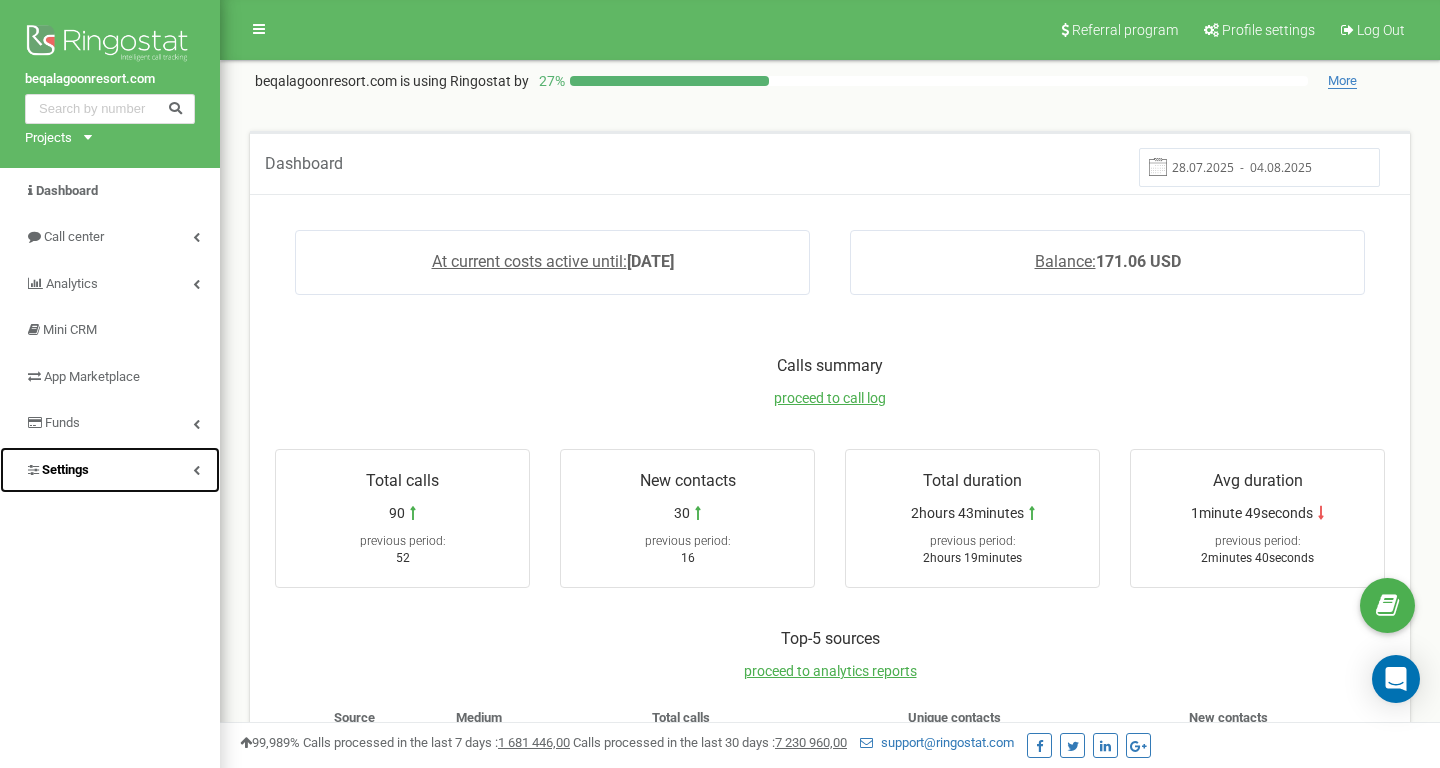 click on "Settings" at bounding box center [110, 470] 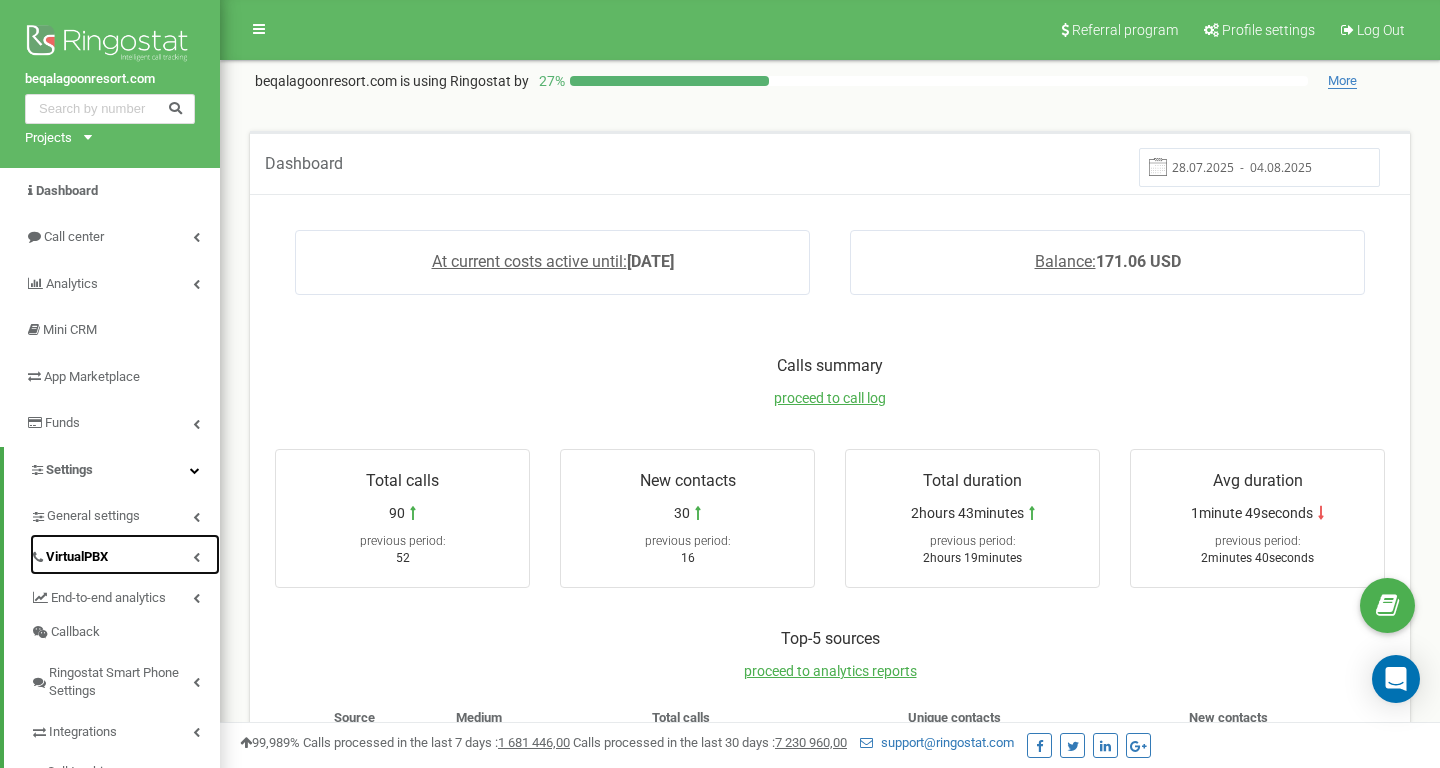 click on "VirtualPBX" at bounding box center [125, 554] 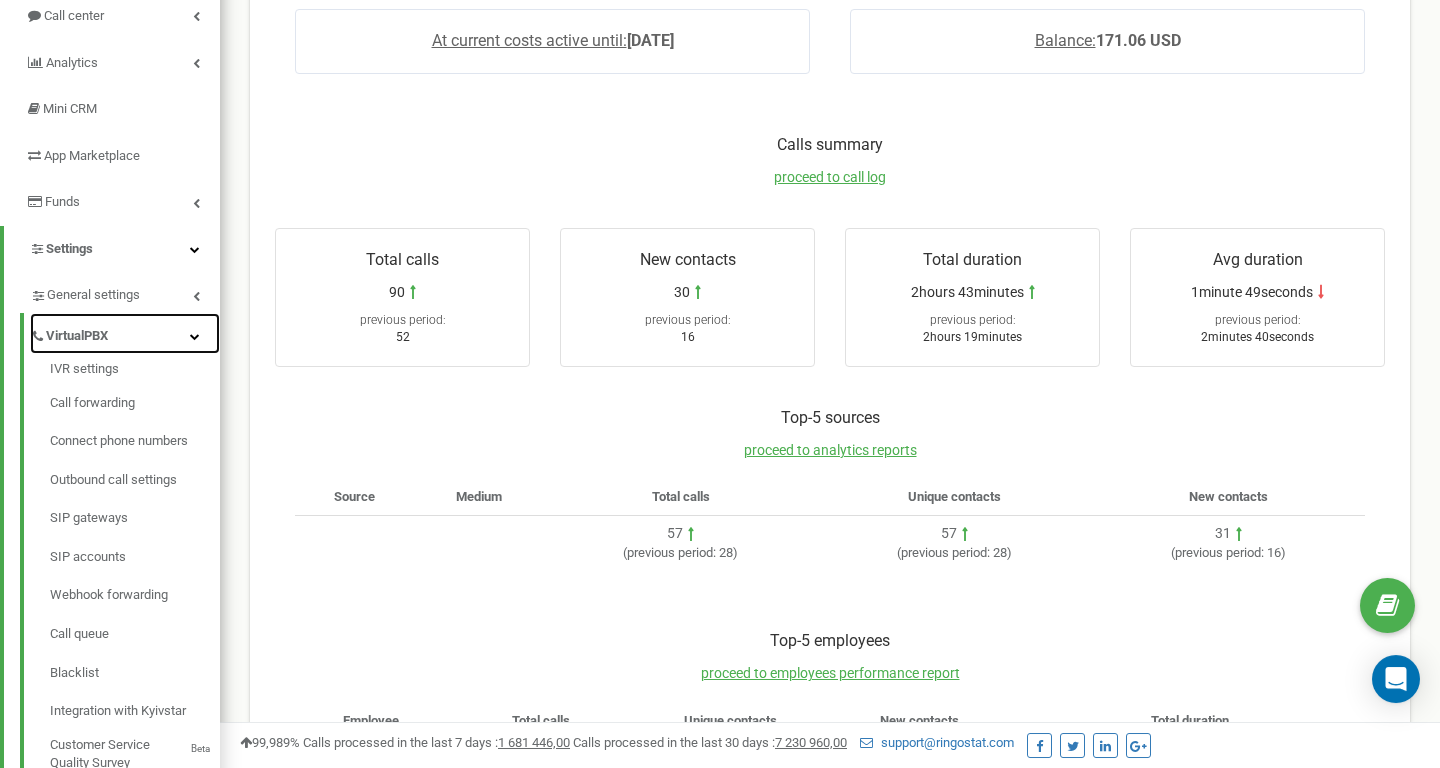 scroll, scrollTop: 221, scrollLeft: 0, axis: vertical 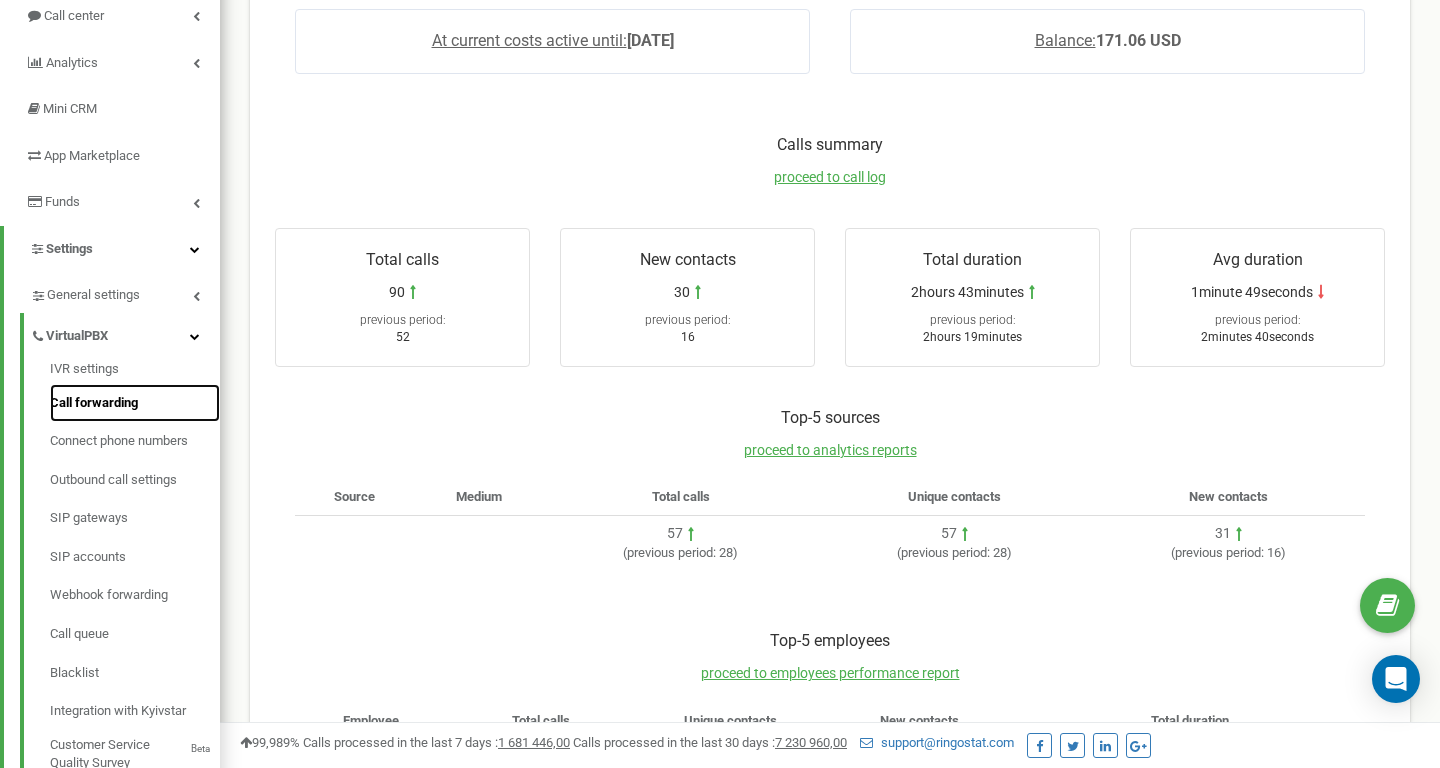 click on "Call forwarding" at bounding box center [135, 403] 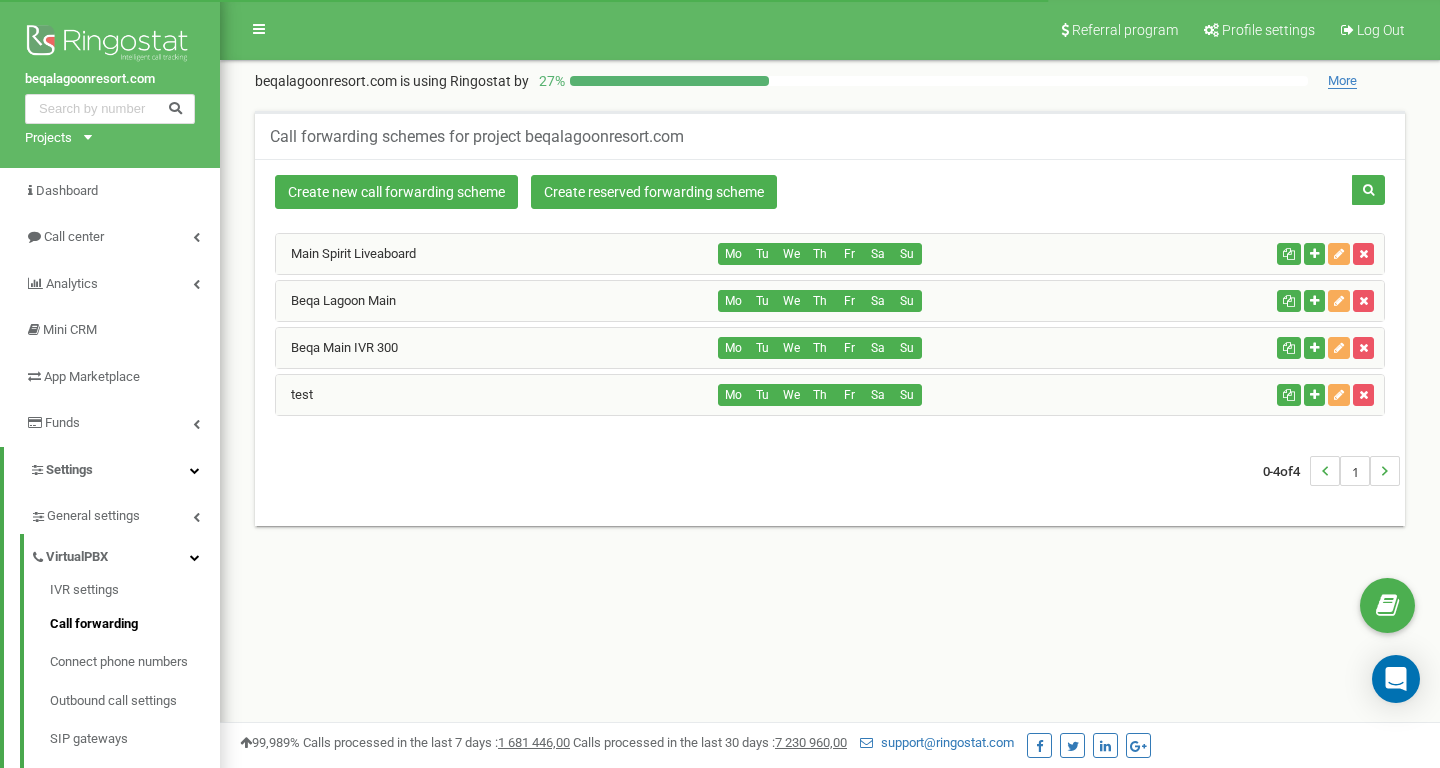 scroll, scrollTop: 0, scrollLeft: 0, axis: both 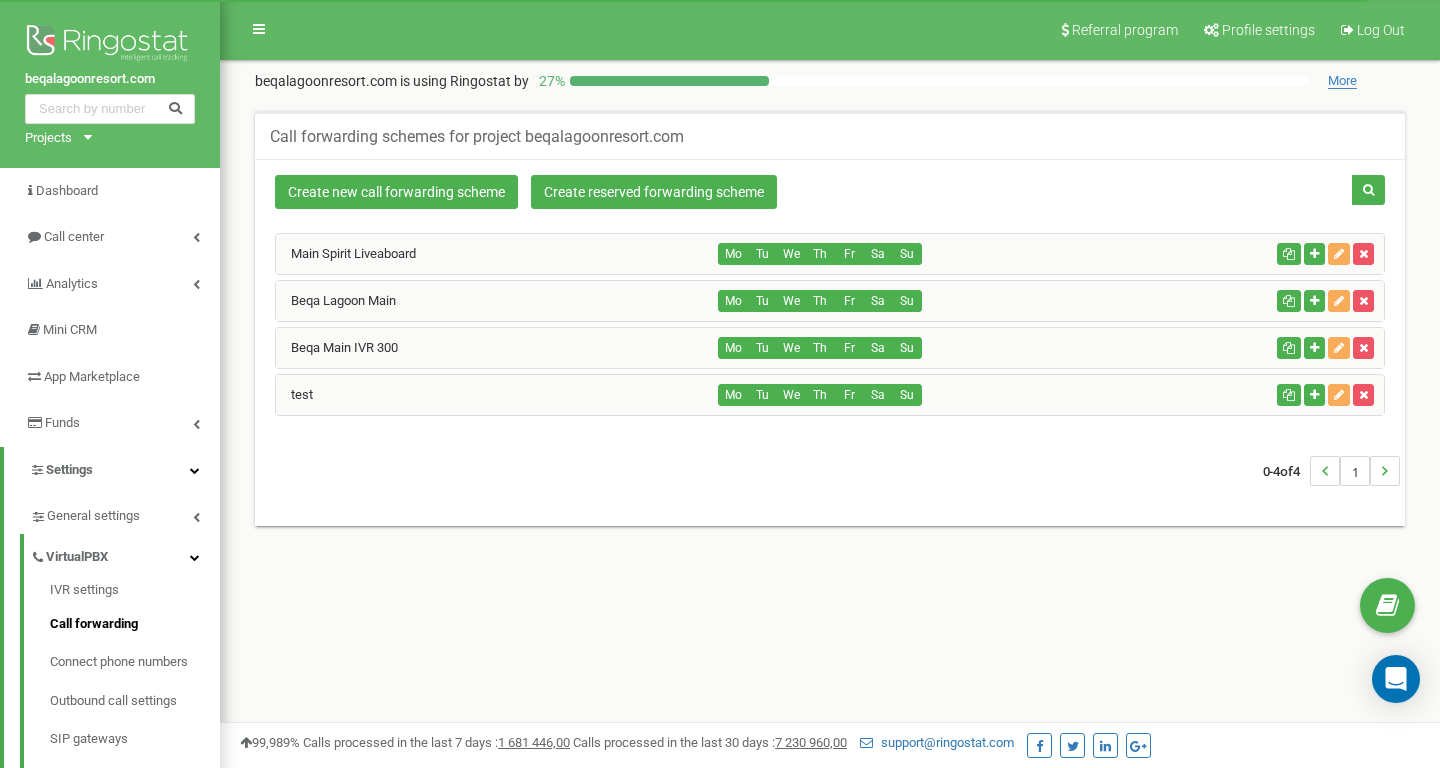 click on "Beqa Lagoon Main" at bounding box center [497, 301] 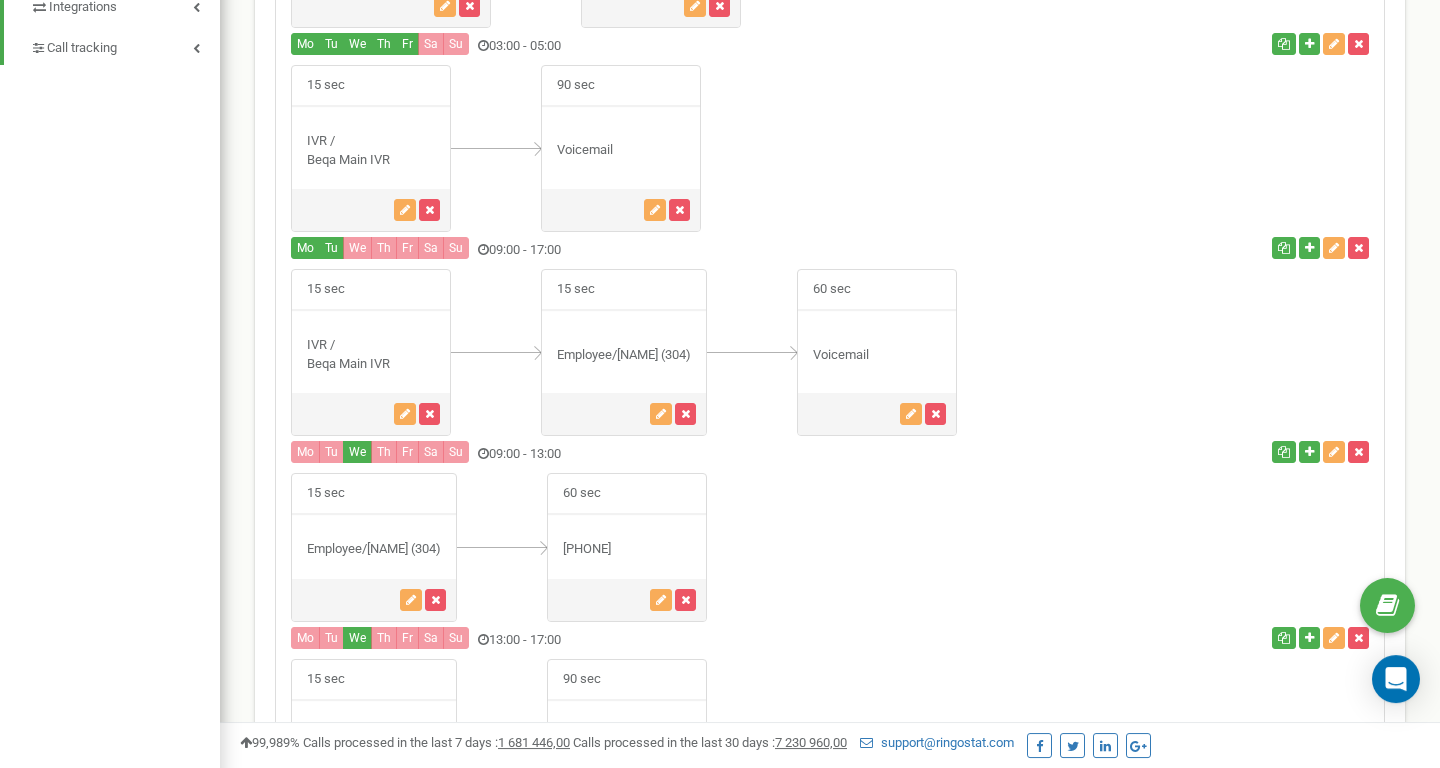 scroll, scrollTop: 1180, scrollLeft: 0, axis: vertical 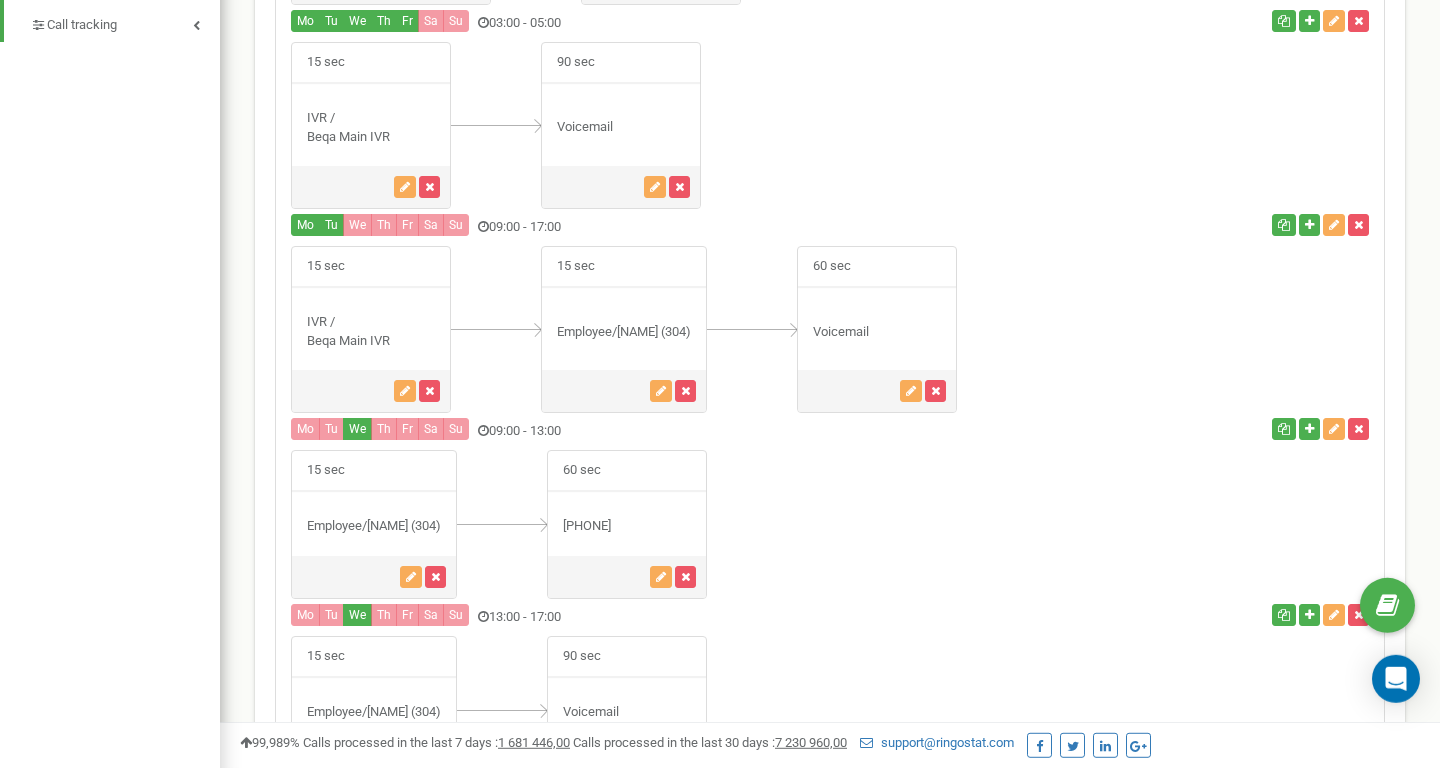 click on "Employee/Debra (304)" at bounding box center (624, 332) 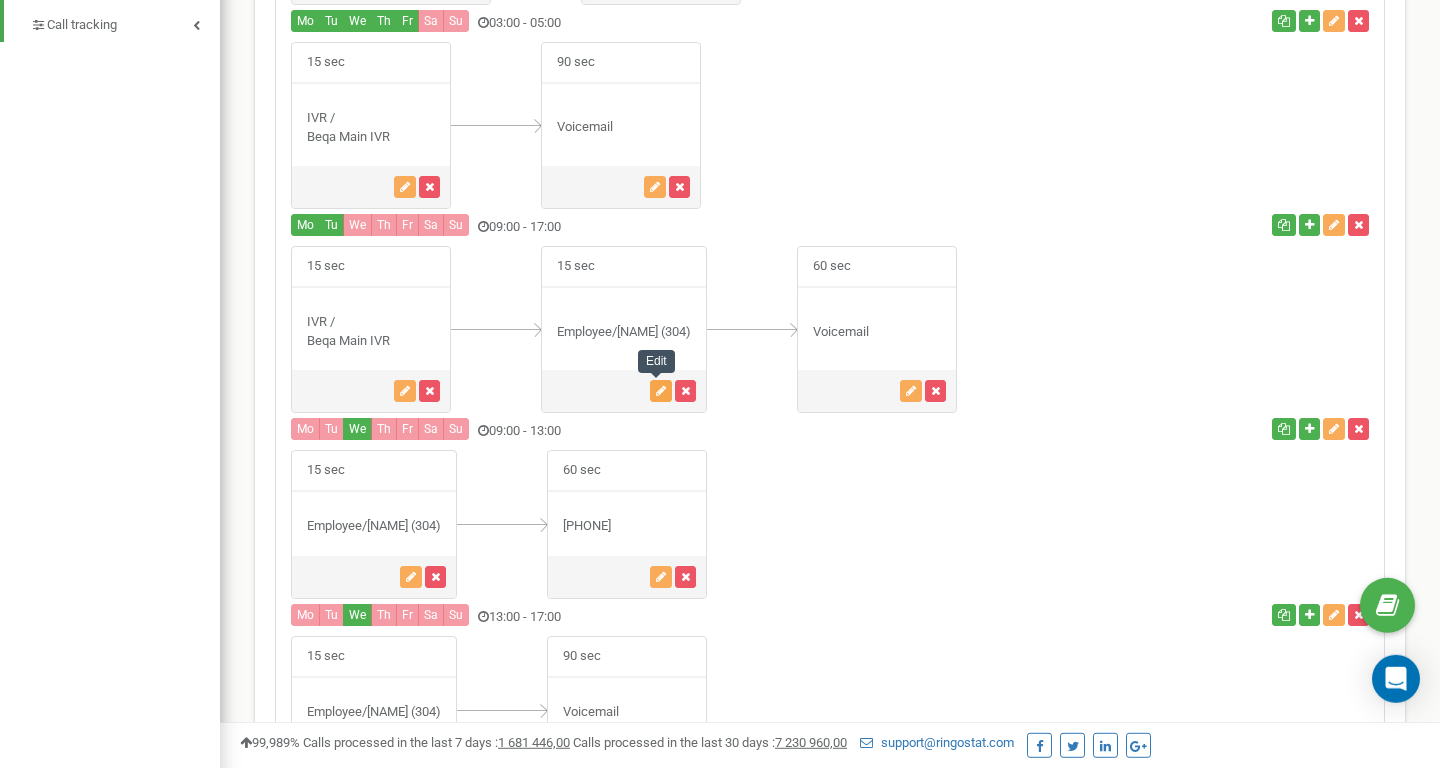 click at bounding box center [661, 391] 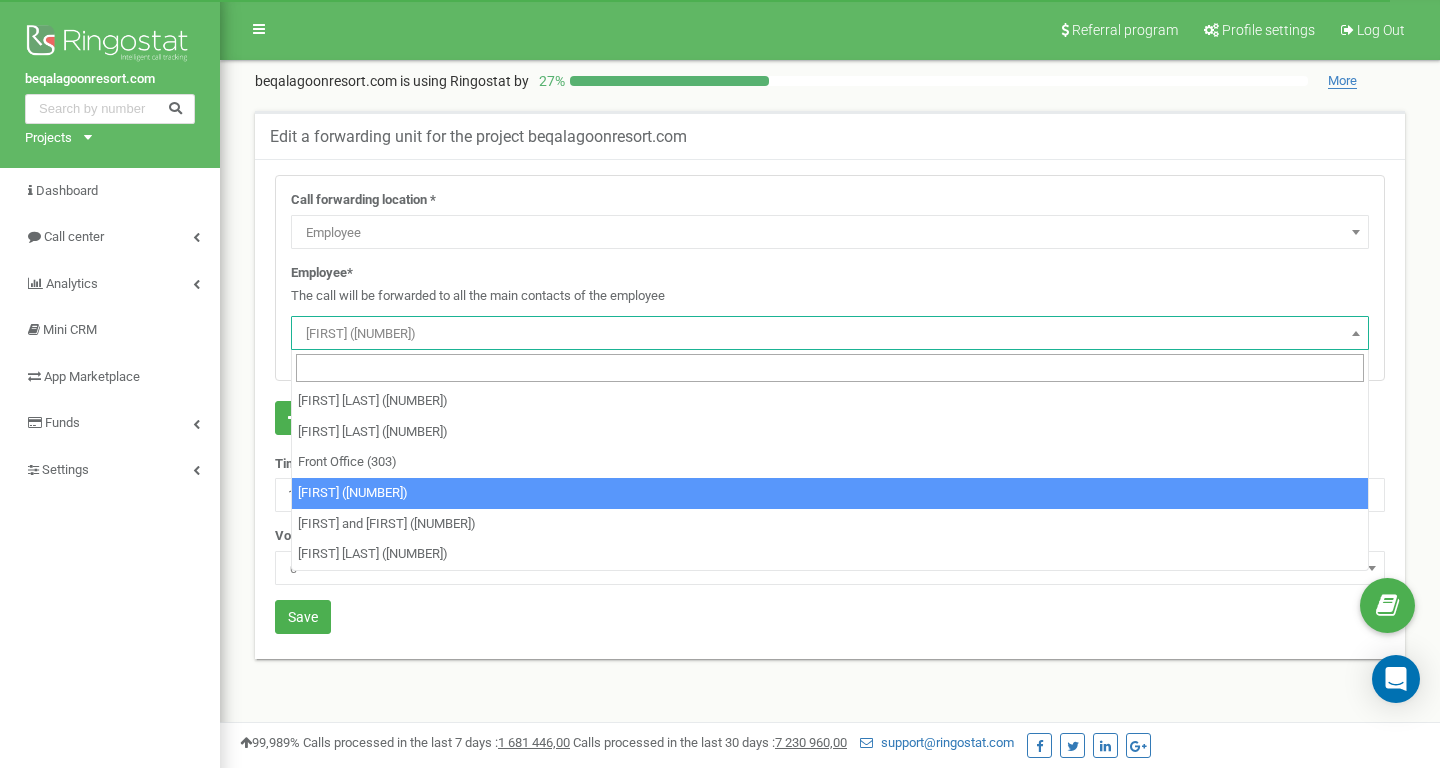 select on "Employee" 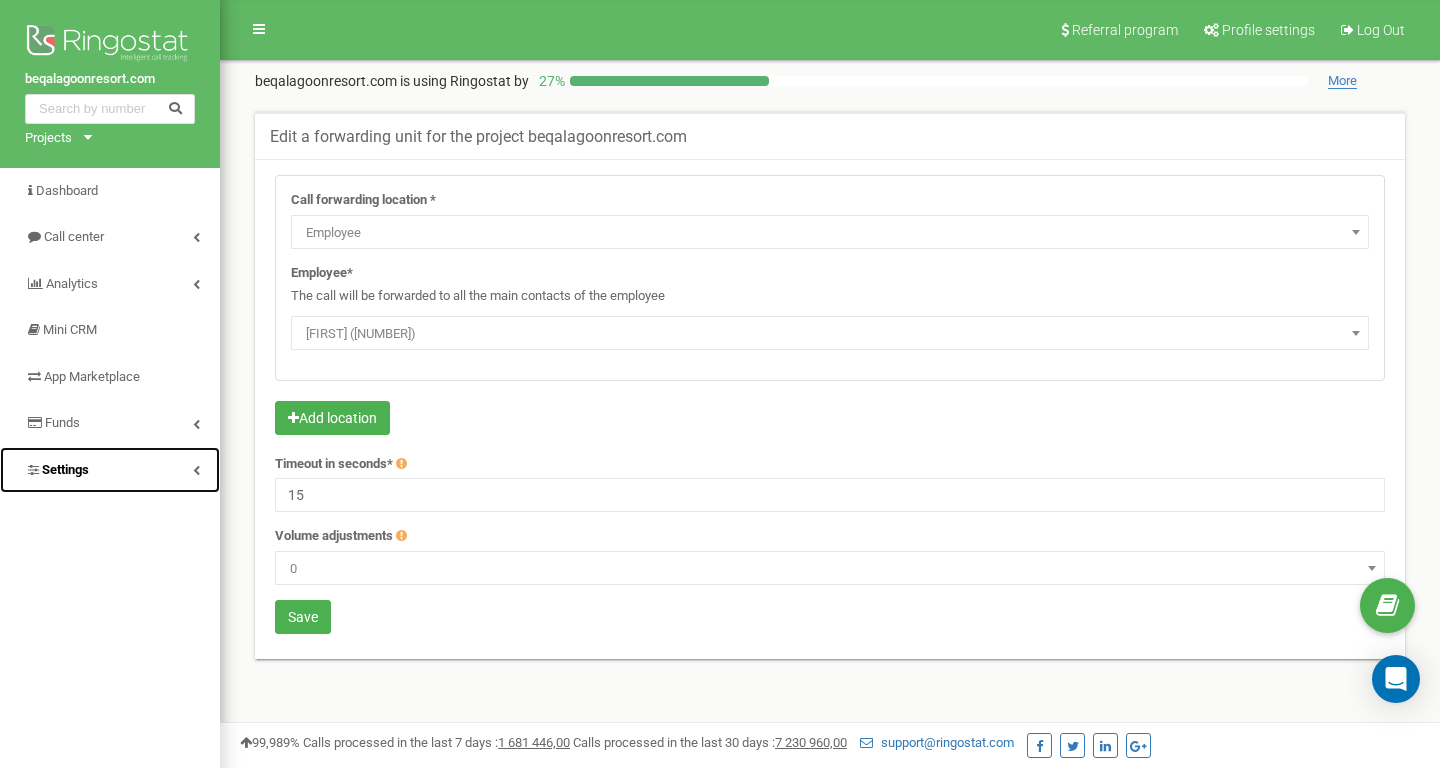 click on "Settings" at bounding box center [110, 470] 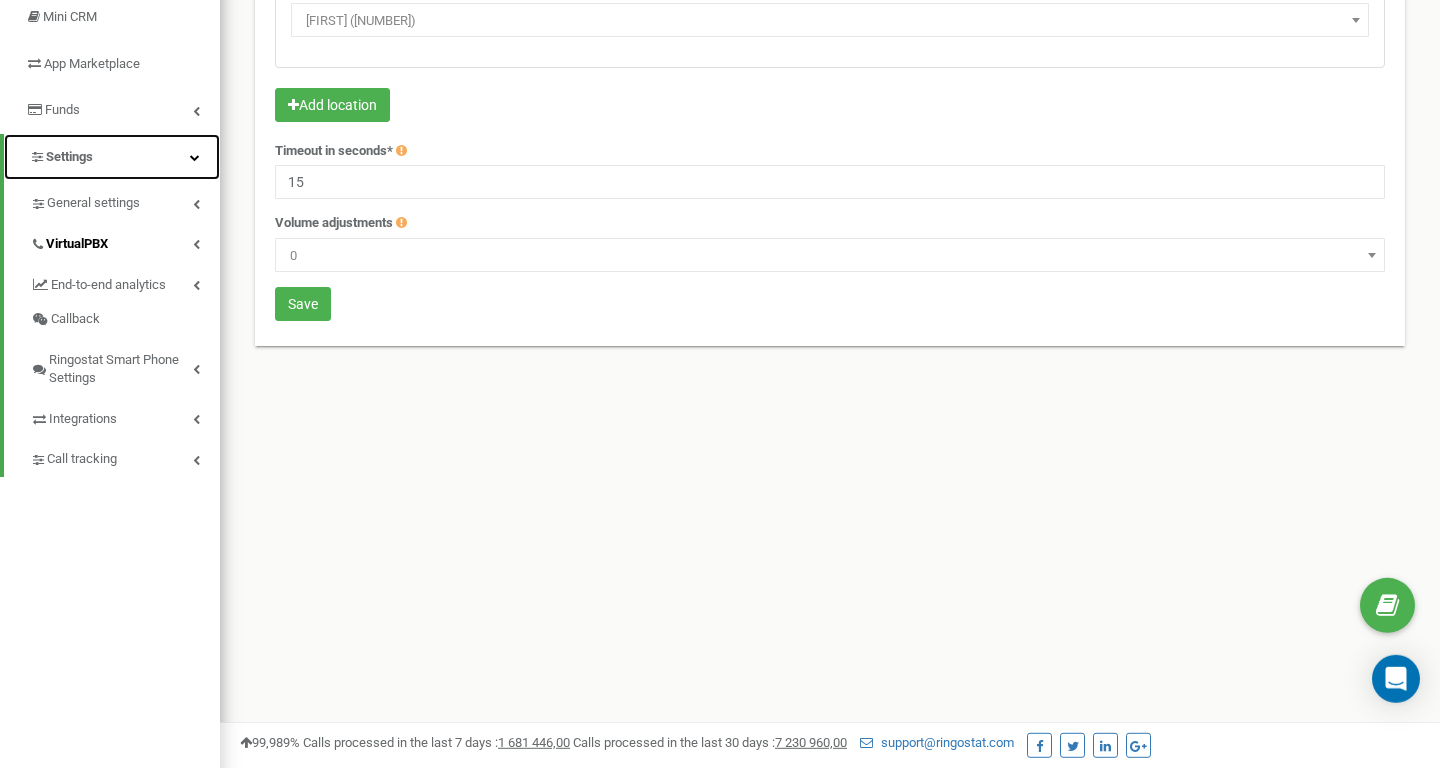 scroll, scrollTop: 314, scrollLeft: 0, axis: vertical 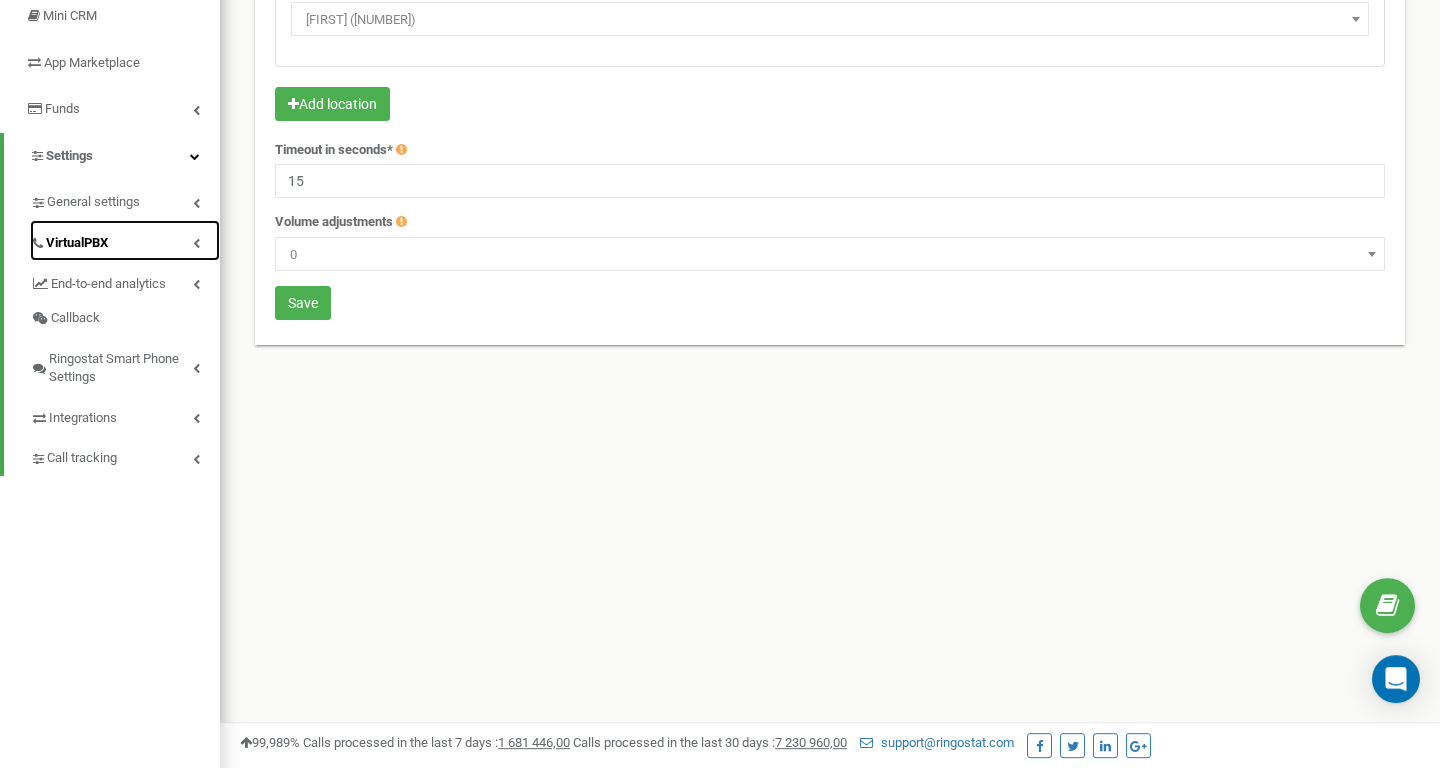 click on "VirtualPBX" at bounding box center [125, 240] 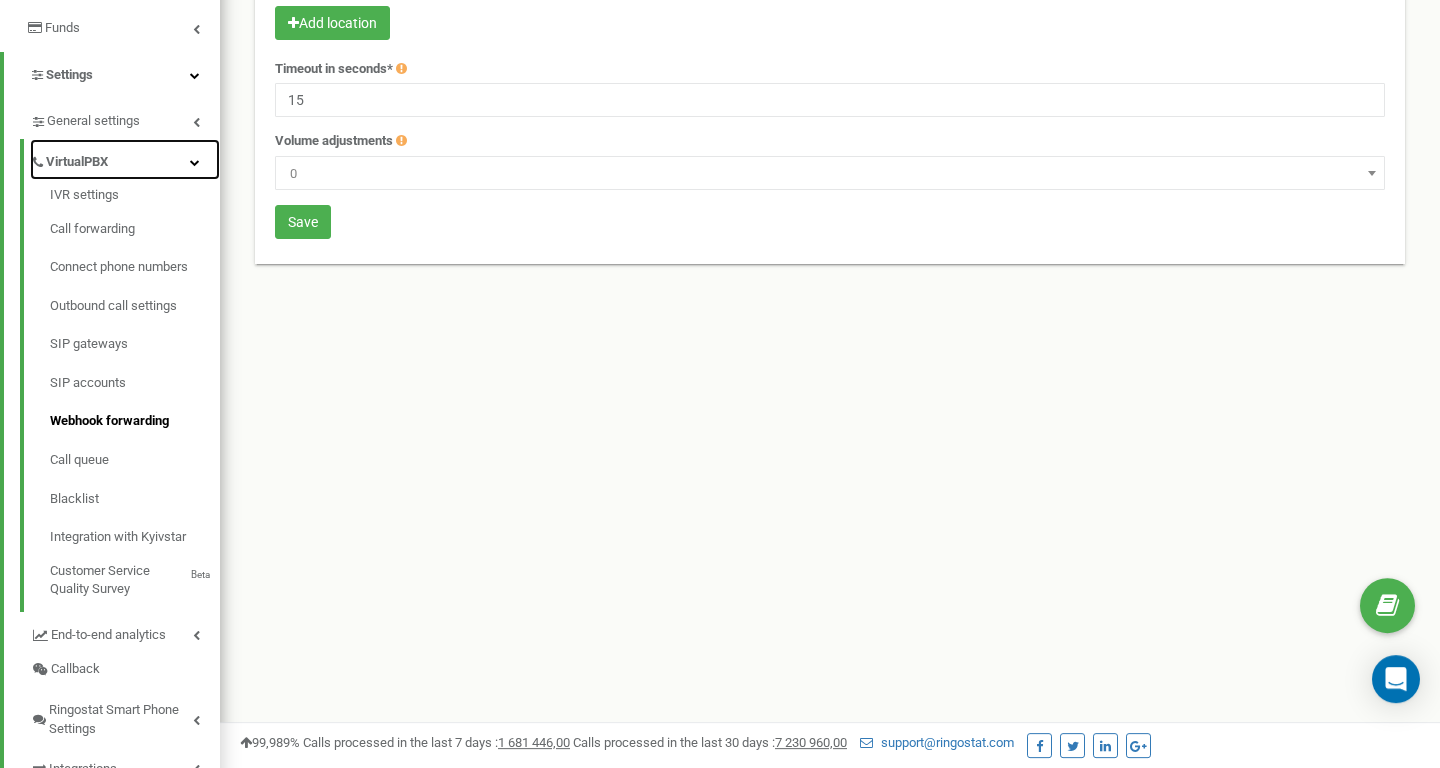 scroll, scrollTop: 394, scrollLeft: 0, axis: vertical 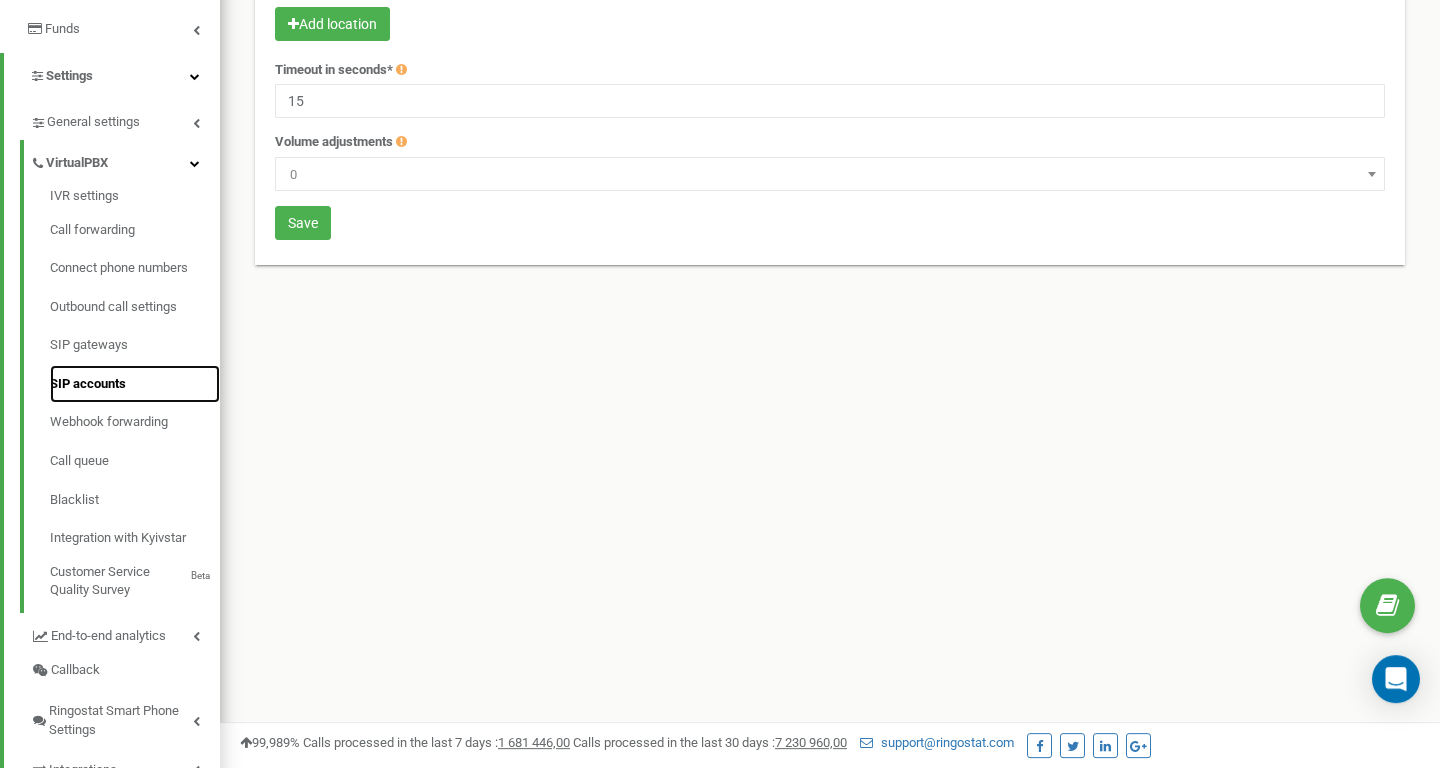 click on "SIP accounts" at bounding box center (135, 384) 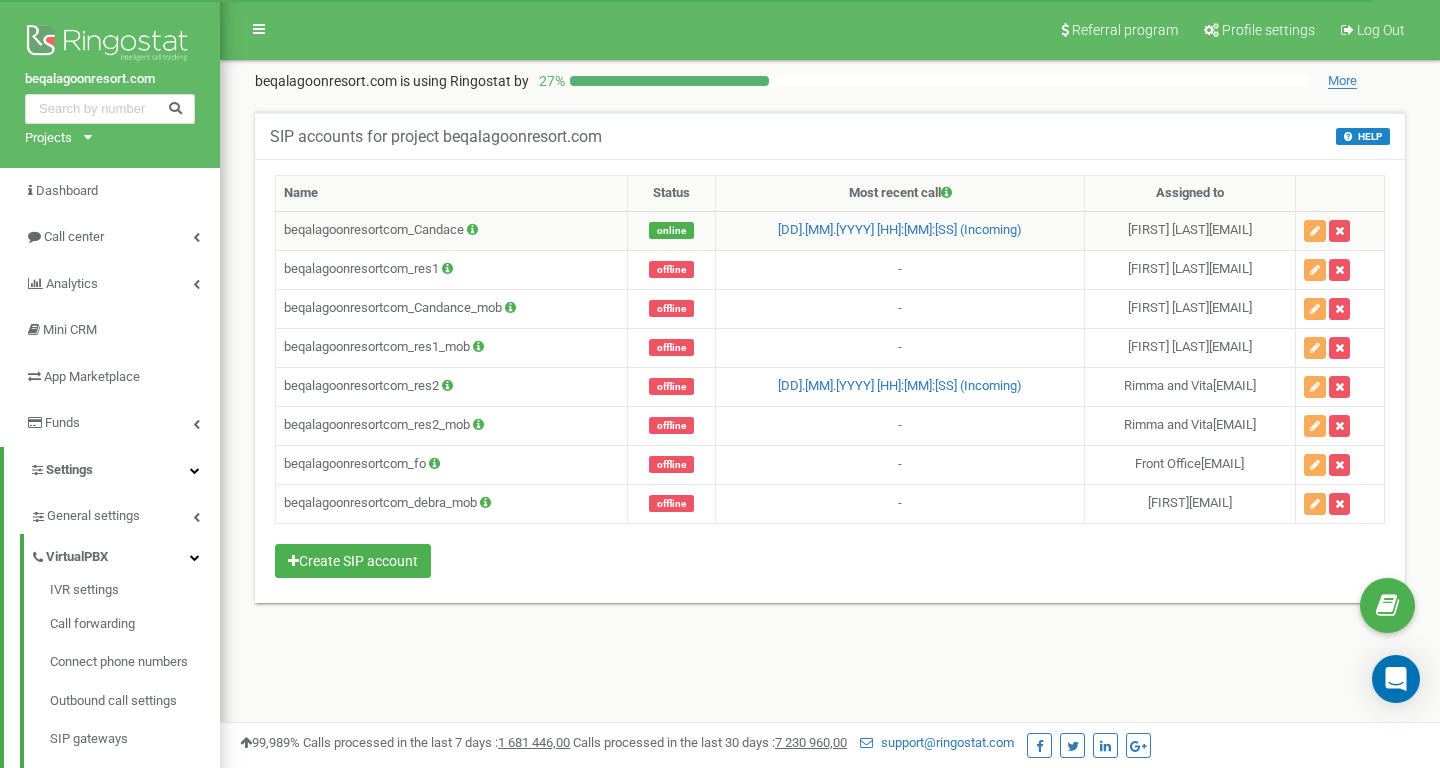 scroll, scrollTop: 26, scrollLeft: 0, axis: vertical 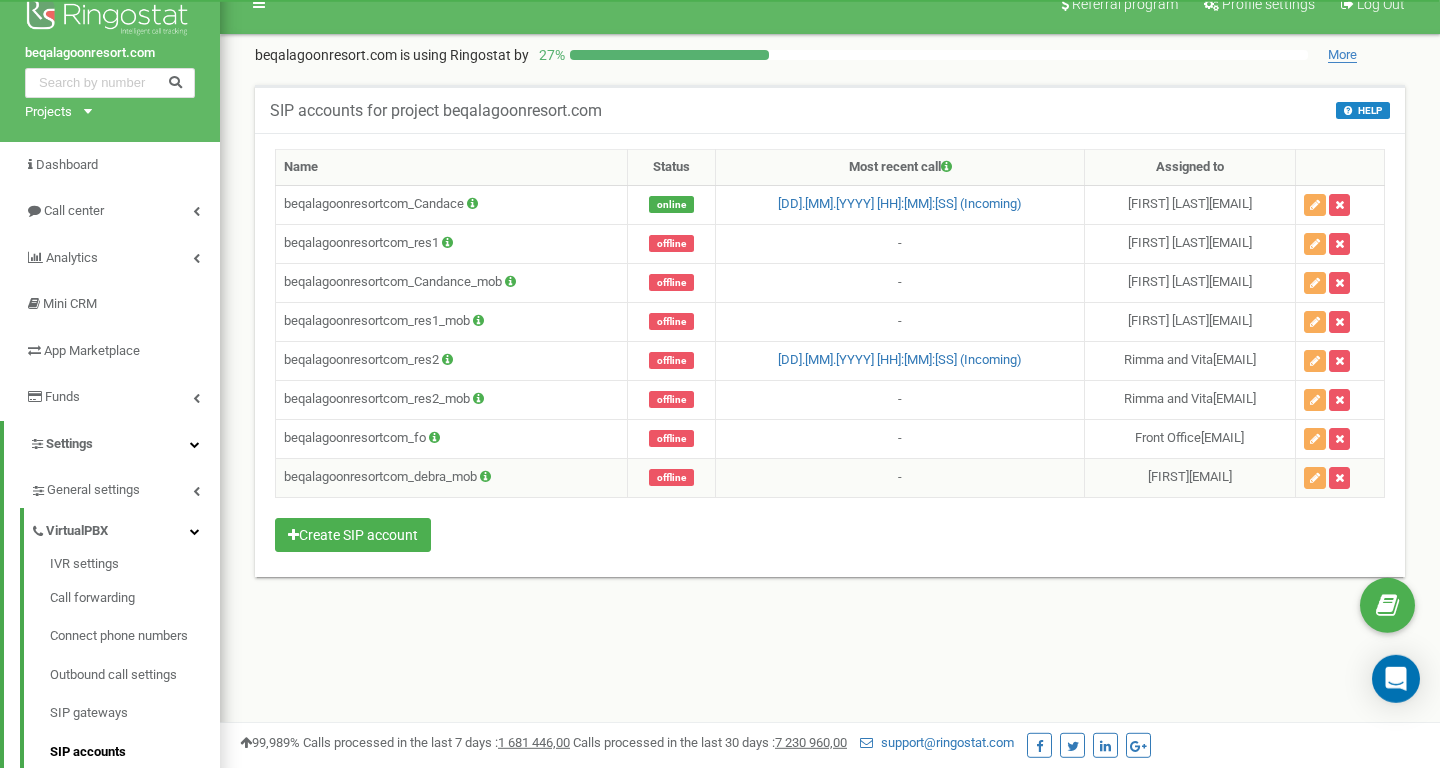click at bounding box center [485, 476] 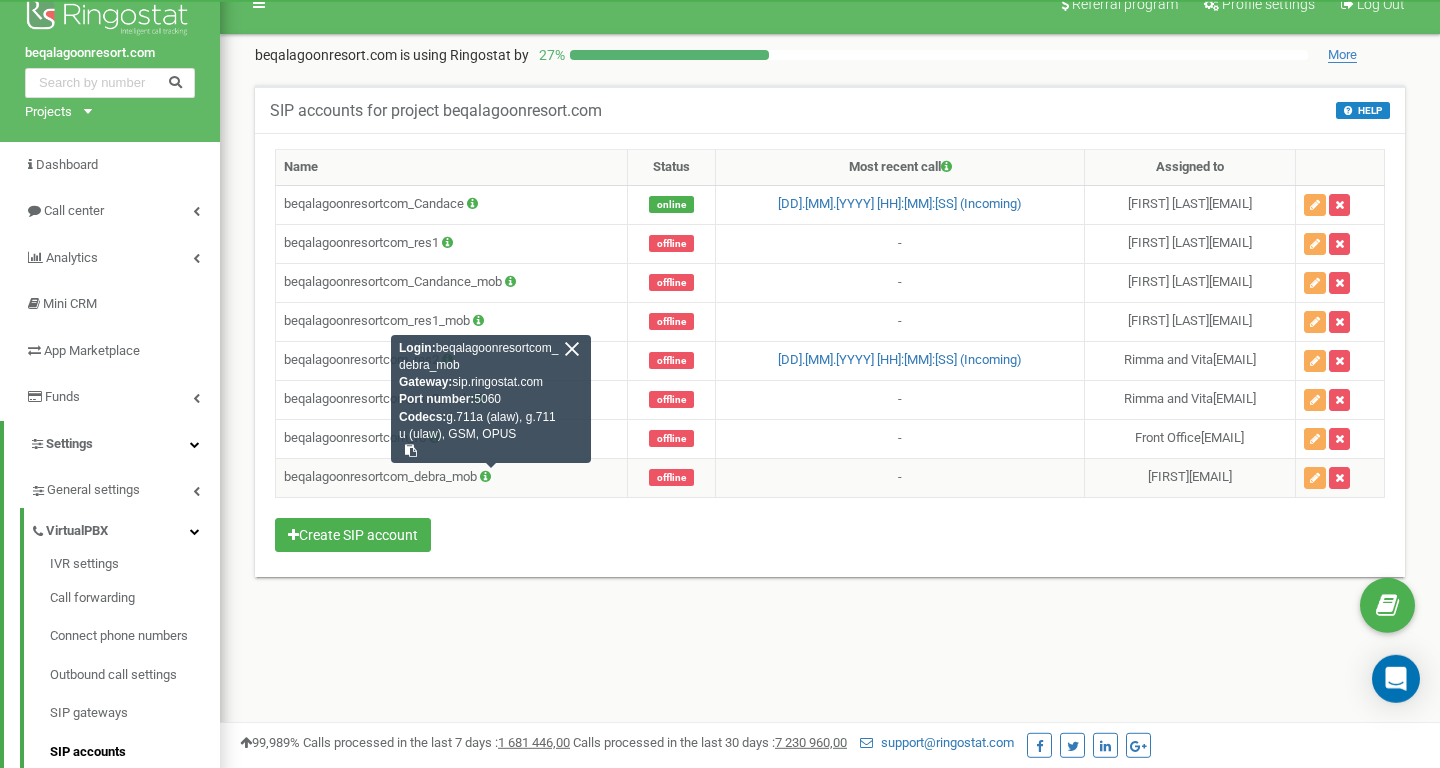 click on "offline" at bounding box center (671, 477) 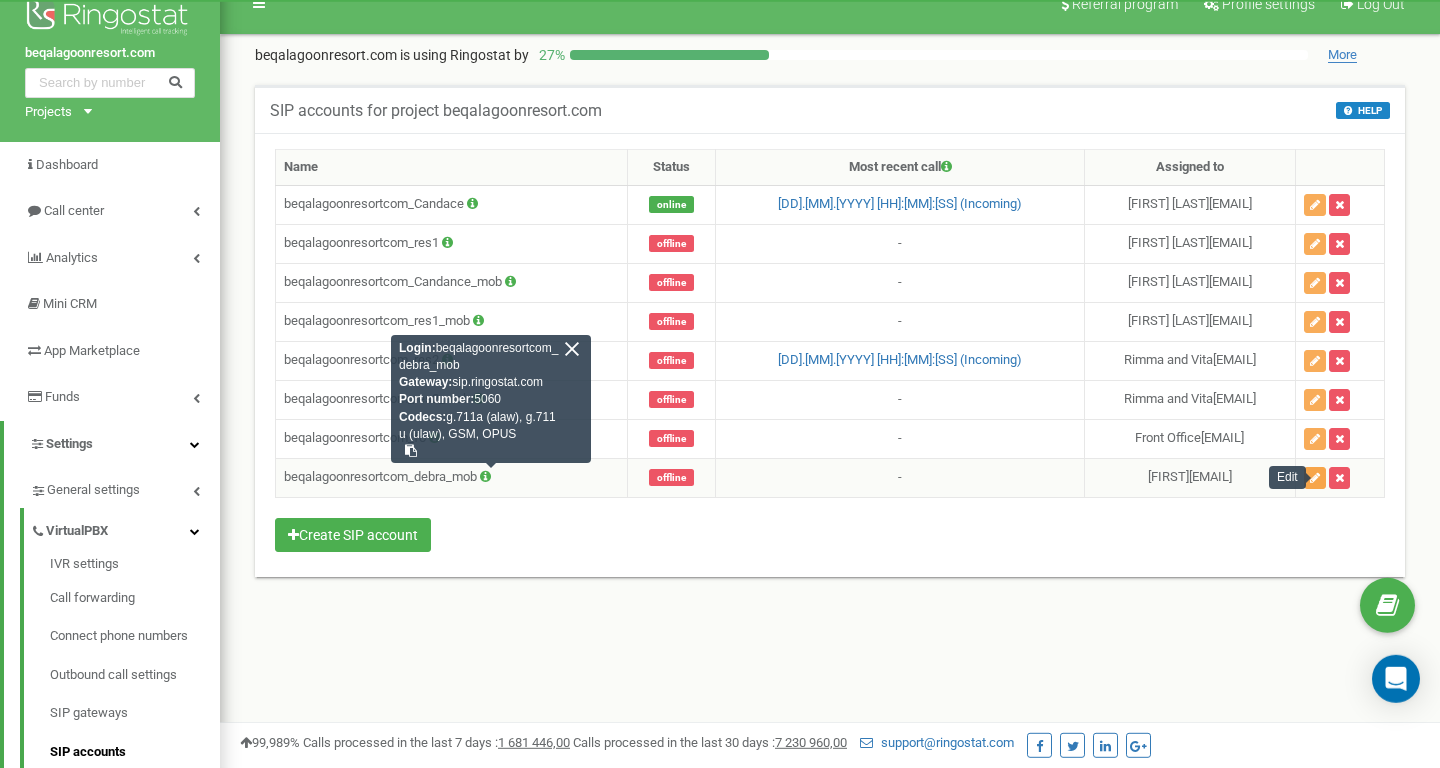 click at bounding box center (1315, 478) 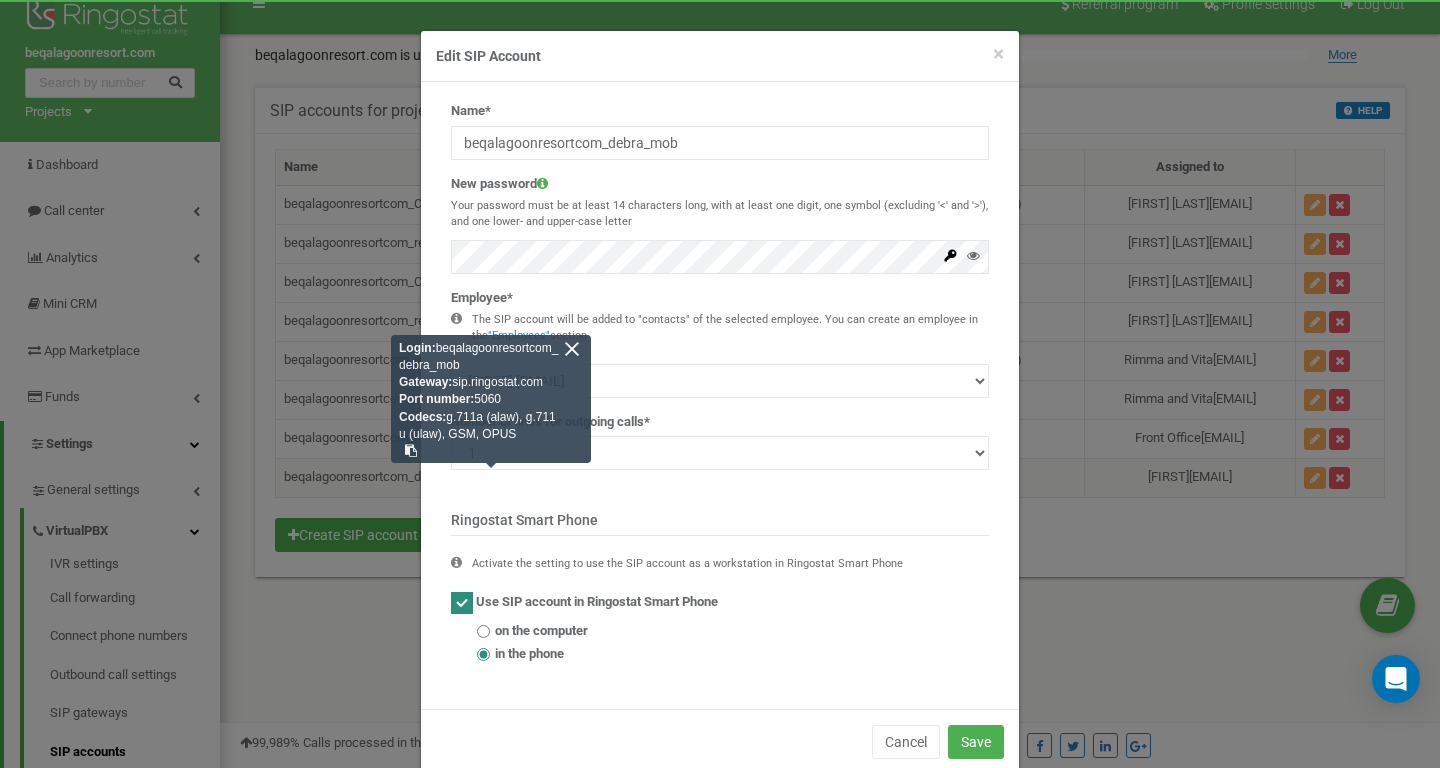 click at bounding box center (572, 349) 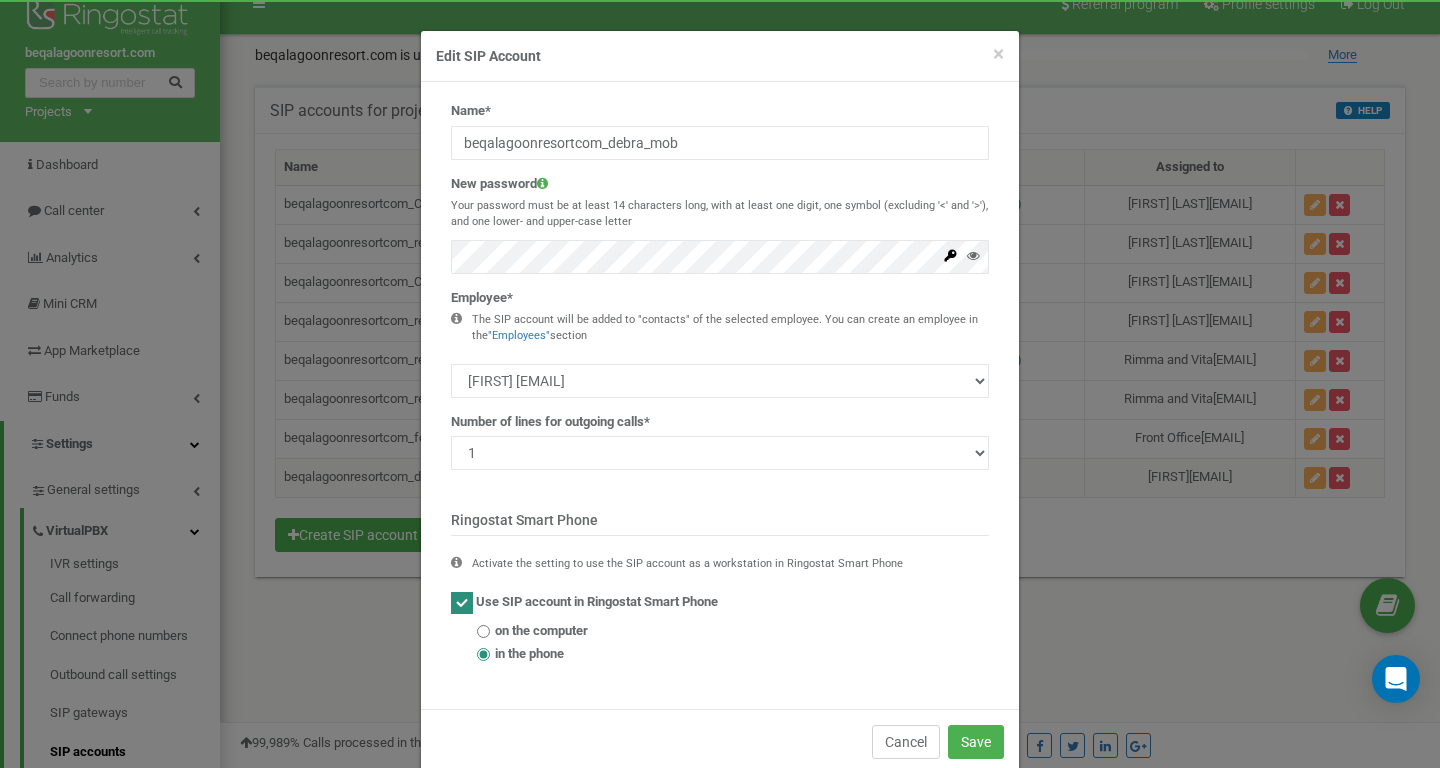 click on "Cancel" at bounding box center (906, 742) 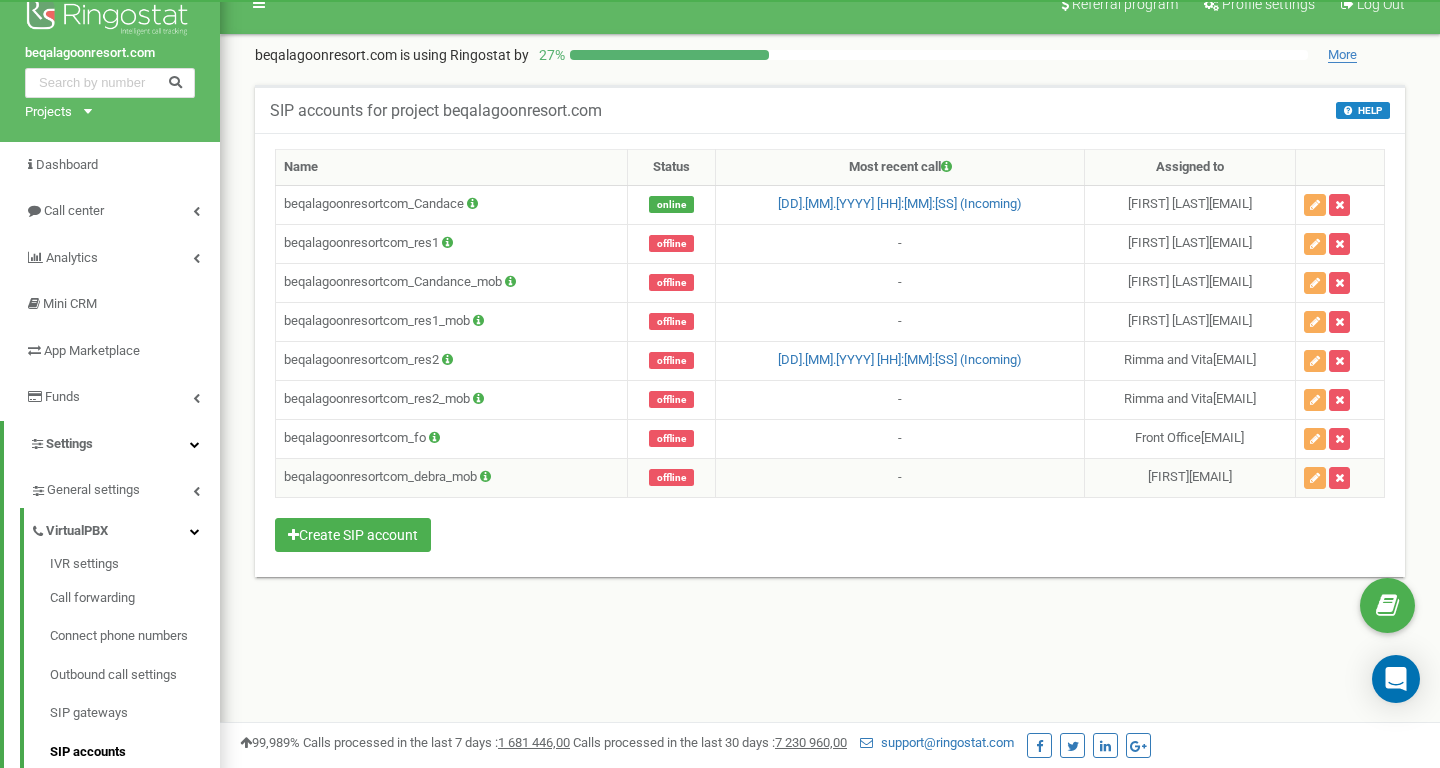 click at bounding box center [485, 476] 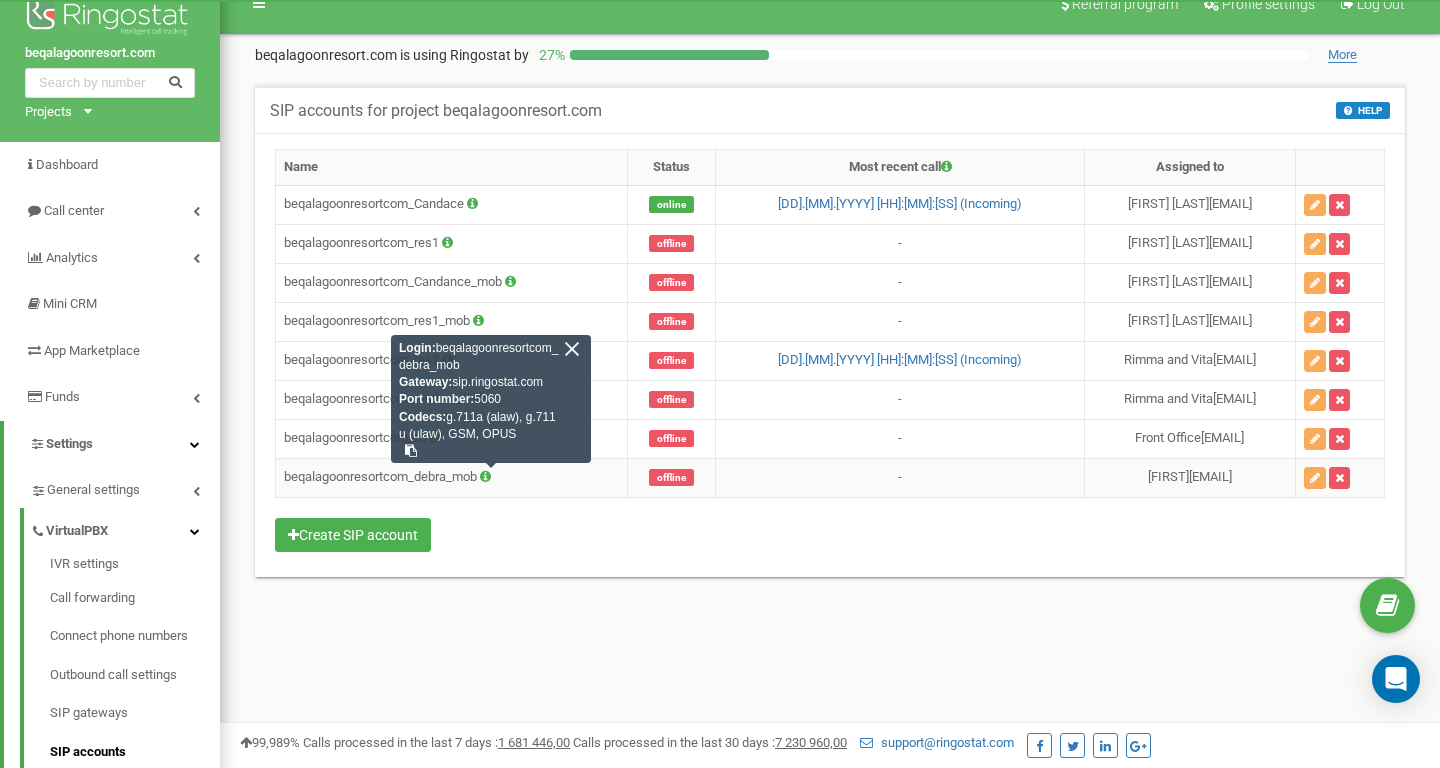click on "beqalagoonresortcom_debra_mob
Login:  beqalagoonresortcom_debra_mob
Gateway:  sip.ringostat.com
Port number:  5060
Codecs:  g.711a (alaw), g.711u (ulaw), GSM, OPUS" at bounding box center [452, 477] 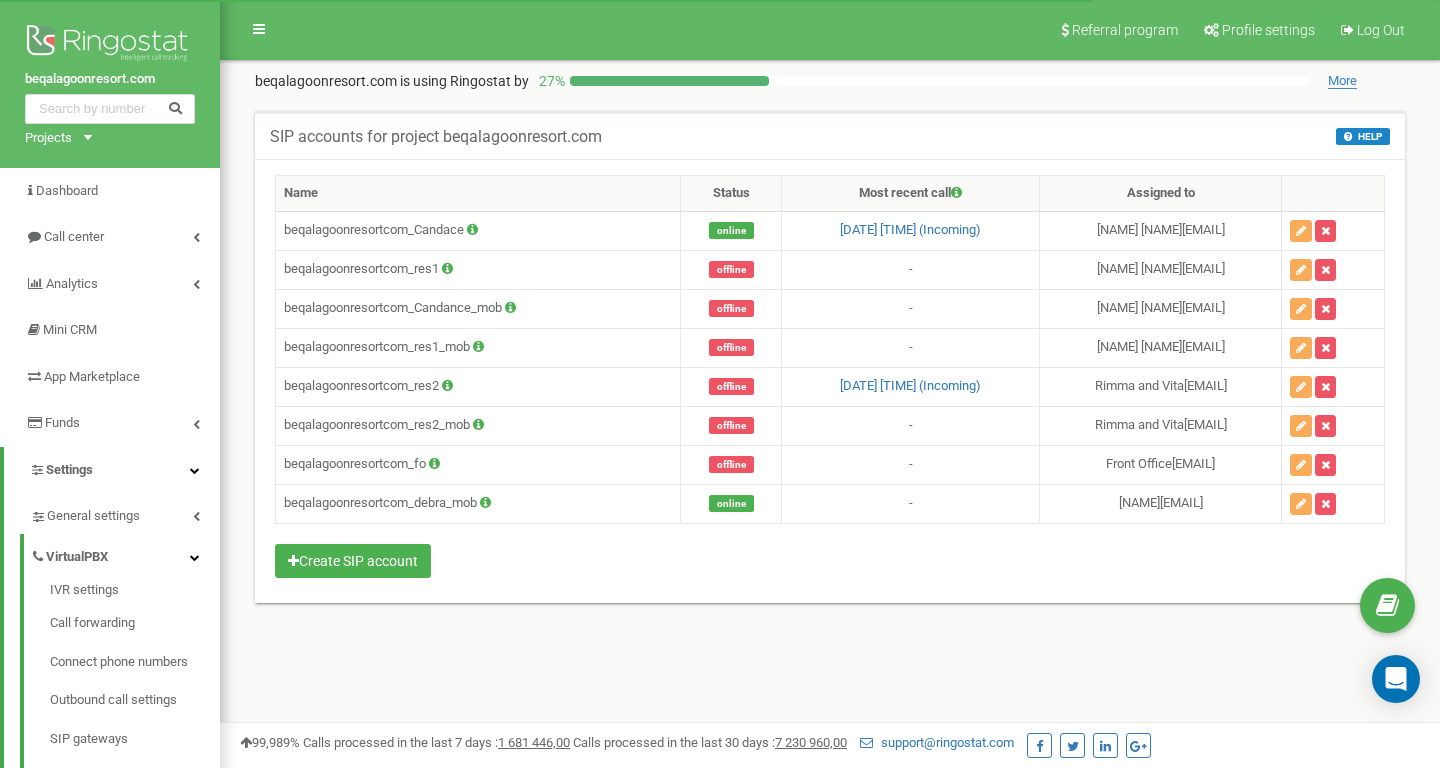 scroll, scrollTop: 0, scrollLeft: 0, axis: both 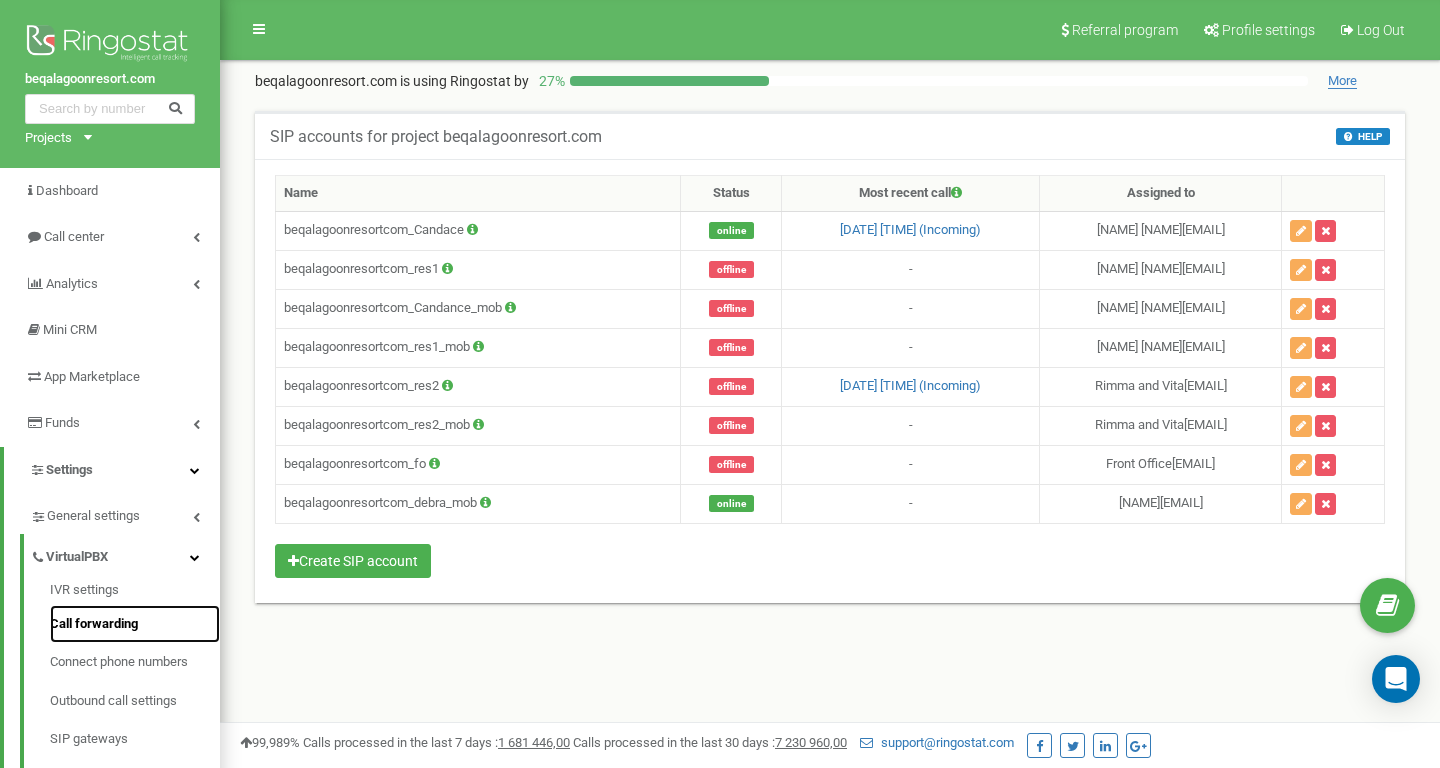 click on "Call forwarding" at bounding box center [135, 624] 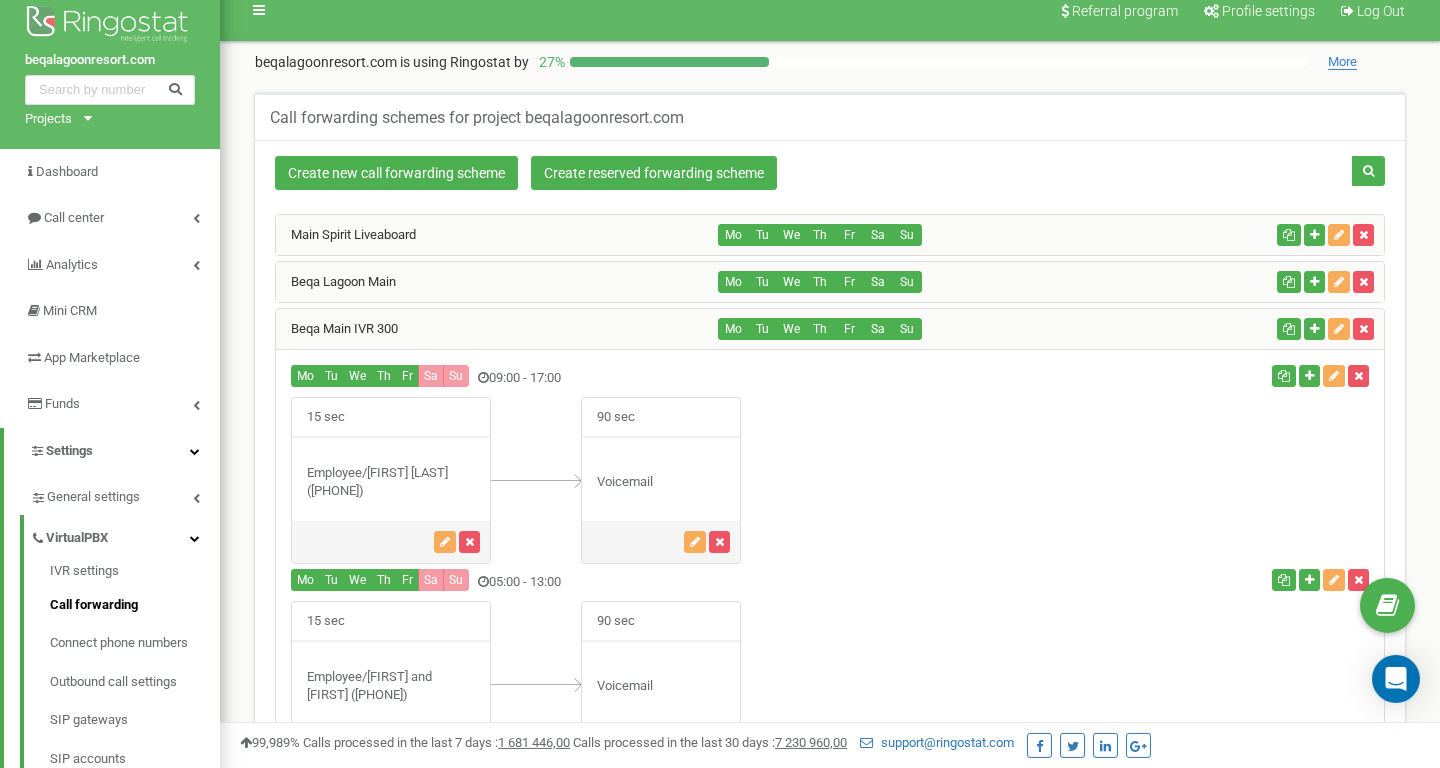 scroll, scrollTop: 17, scrollLeft: 0, axis: vertical 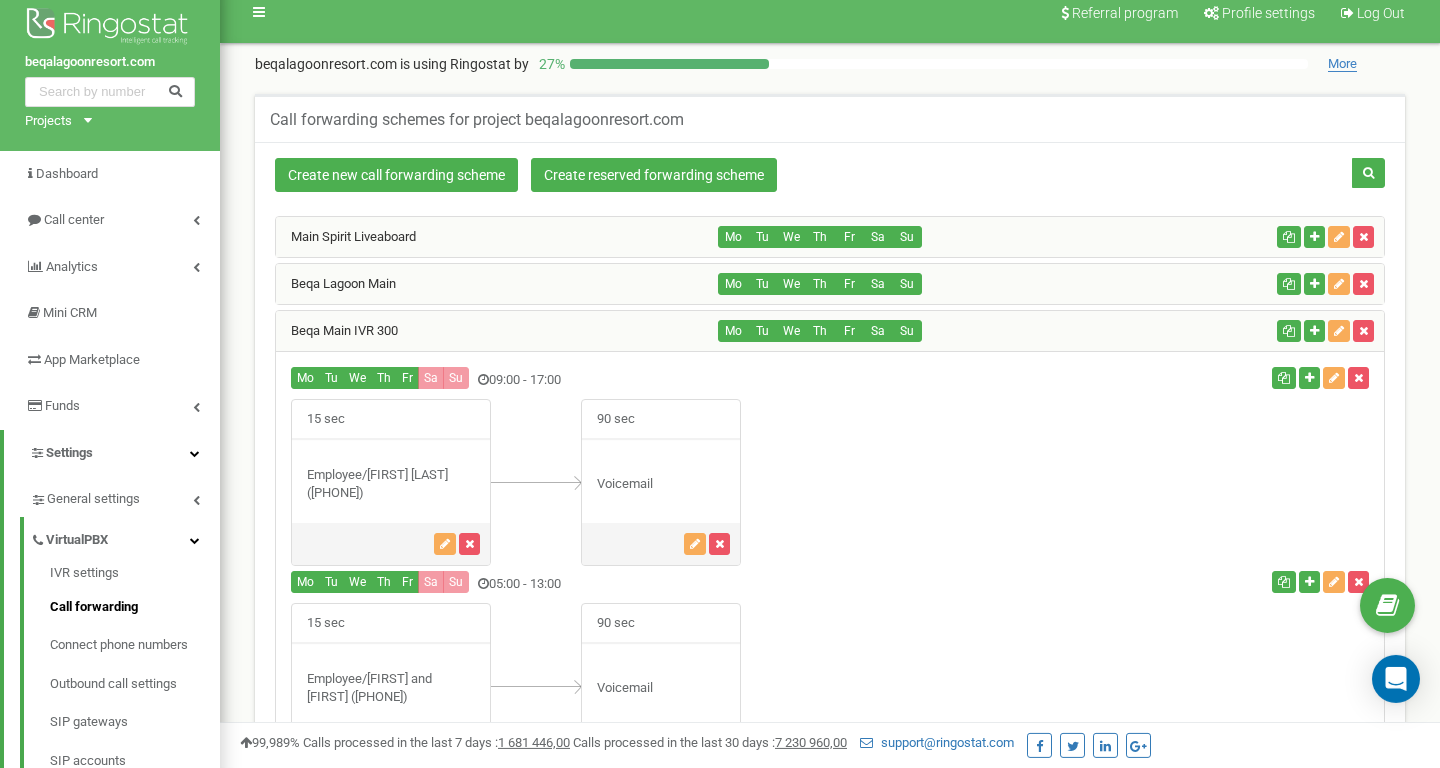 click on "Main Spirit Liveaboard
Mo
Tu
We
Th
Fr
Sa
Su
Mo
Tu
We" at bounding box center [830, 805] 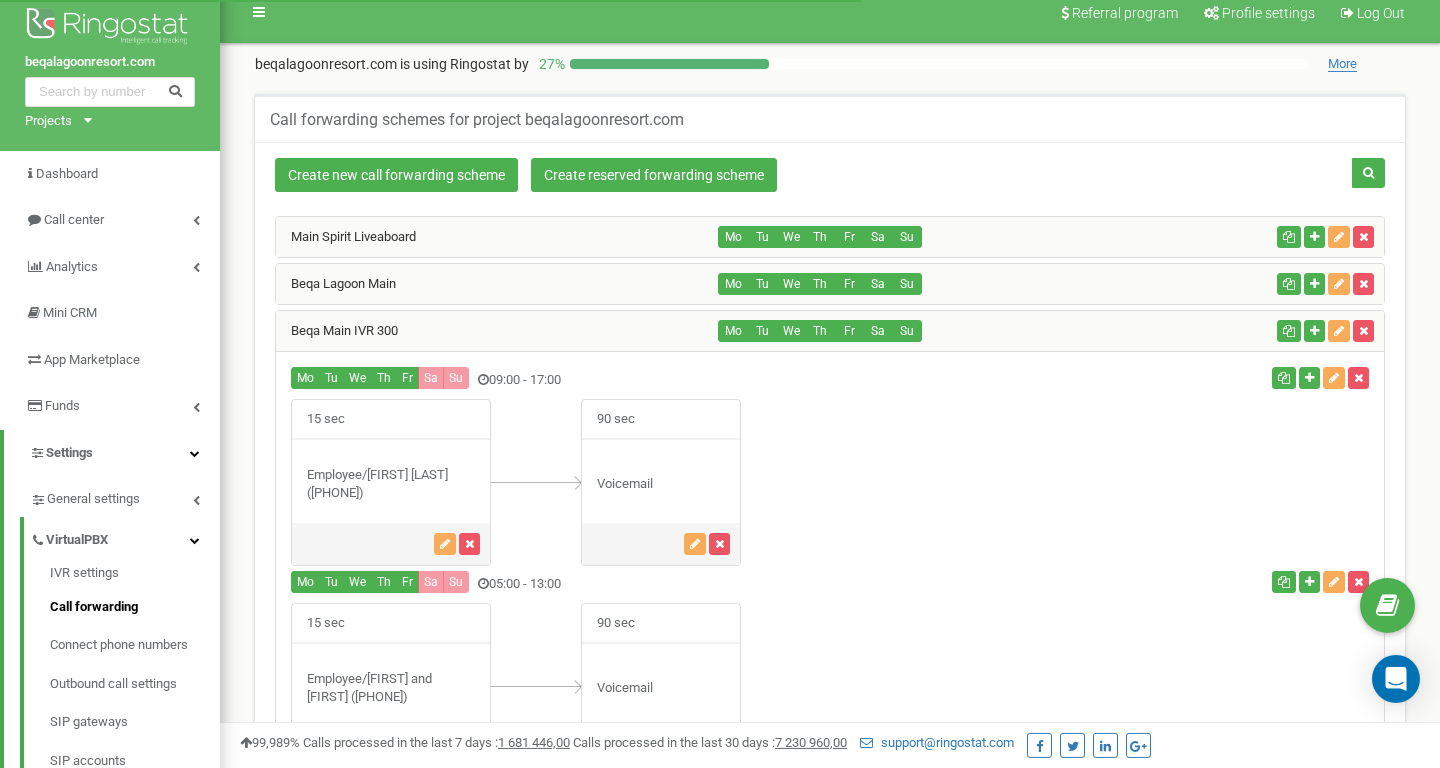 click on "Beqa Lagoon Main" at bounding box center [497, 284] 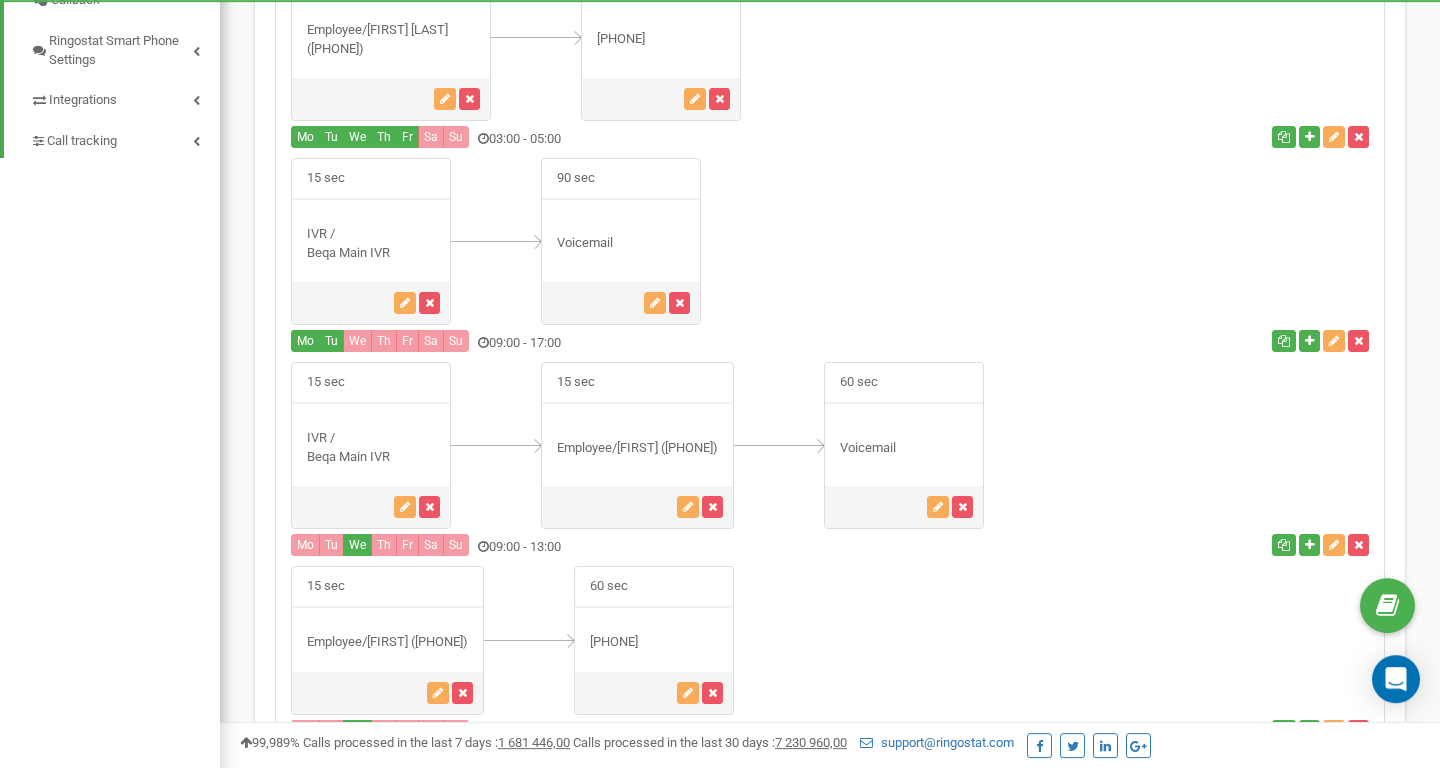 scroll, scrollTop: 1067, scrollLeft: 0, axis: vertical 